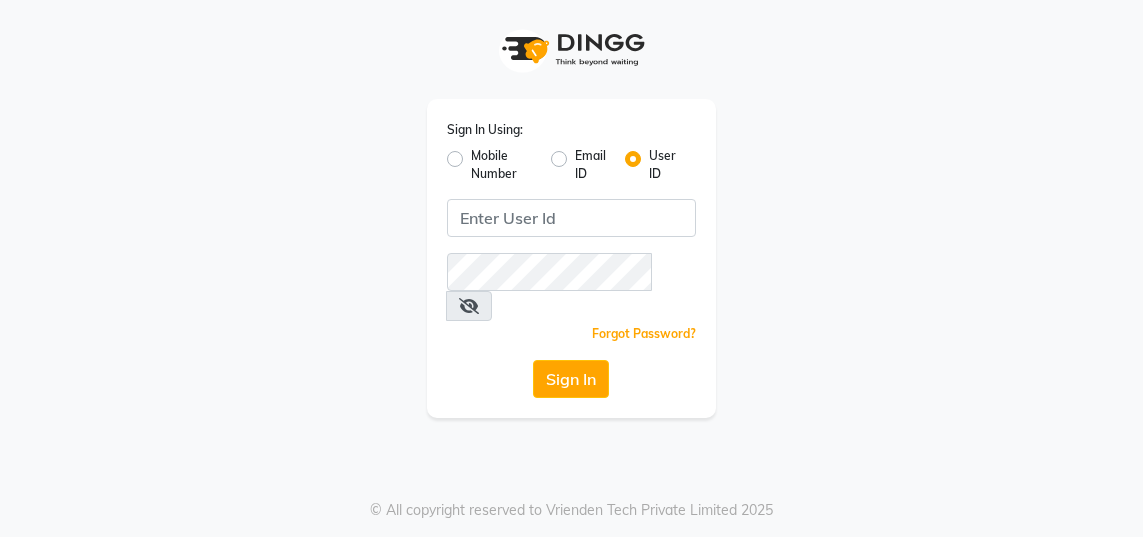 scroll, scrollTop: 0, scrollLeft: 0, axis: both 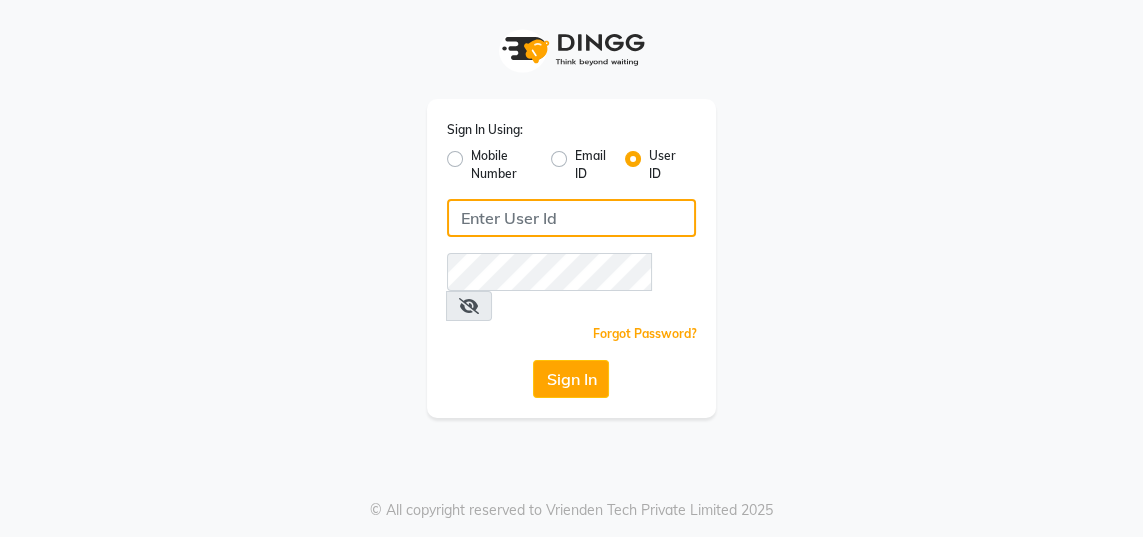 click 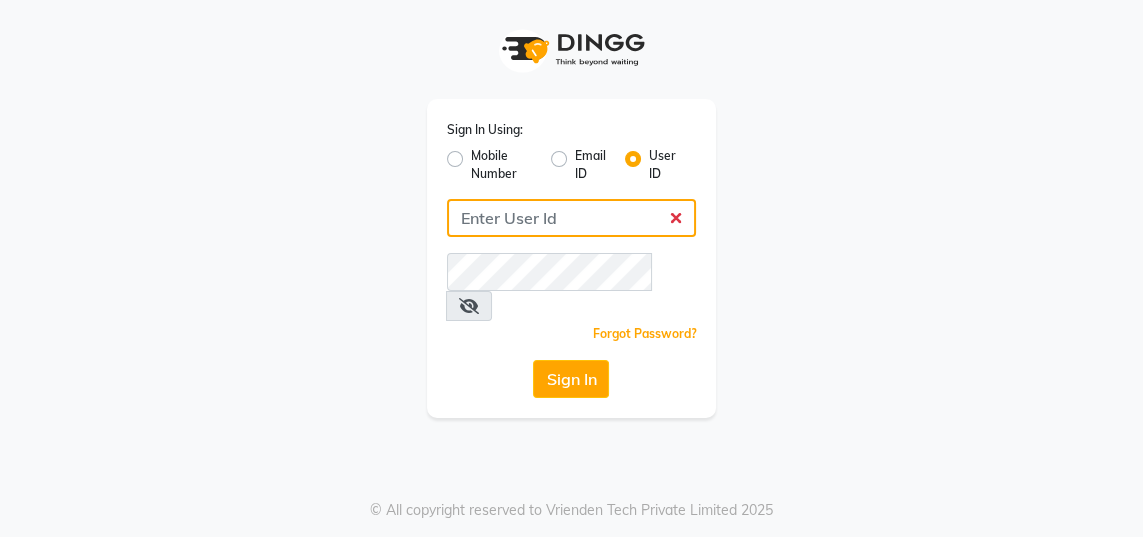 type on "gingerlinsalon" 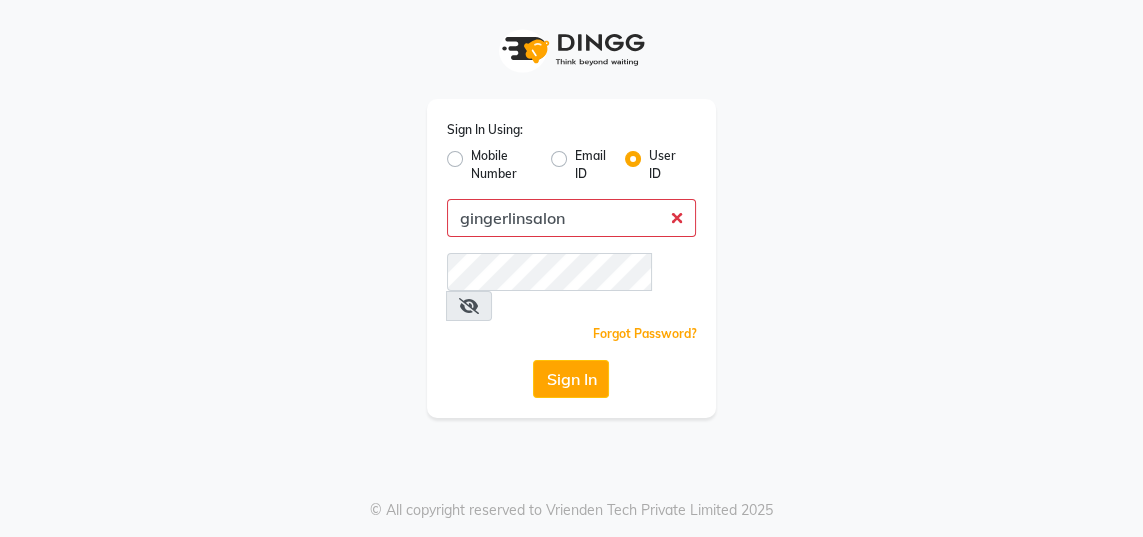 click on "Sign In" 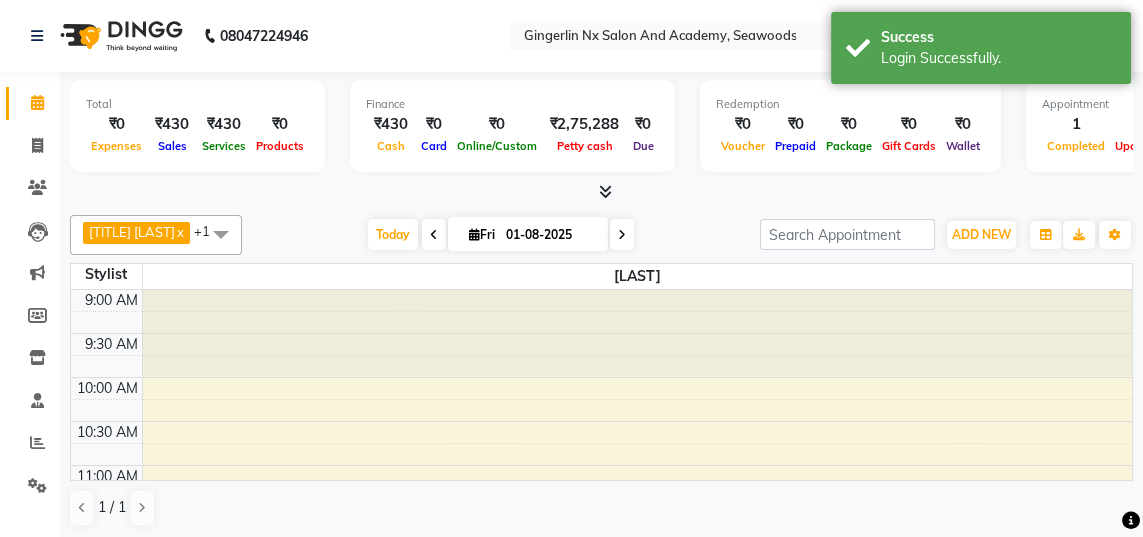 scroll, scrollTop: 518, scrollLeft: 0, axis: vertical 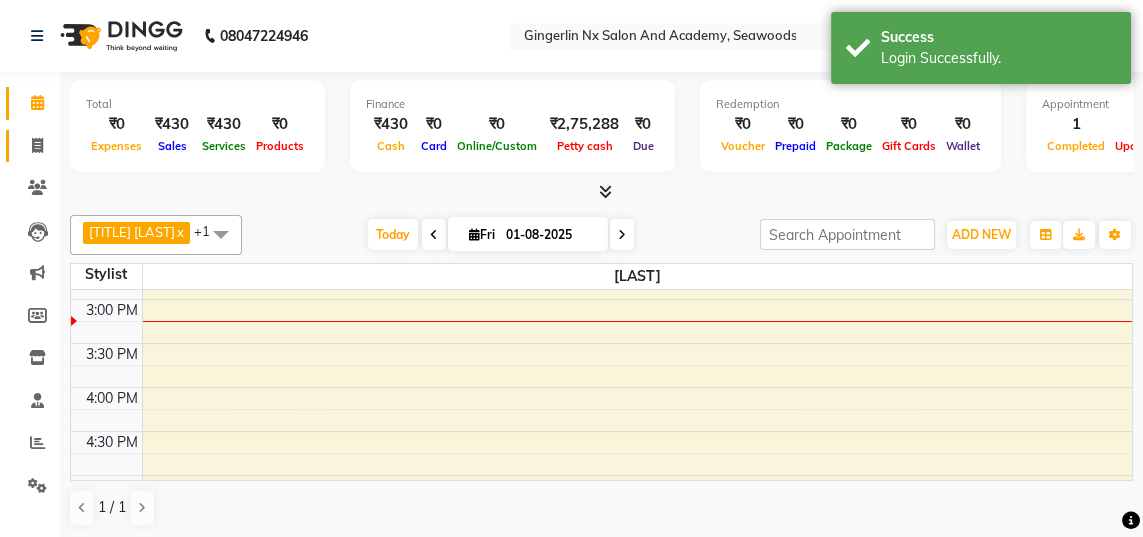 click 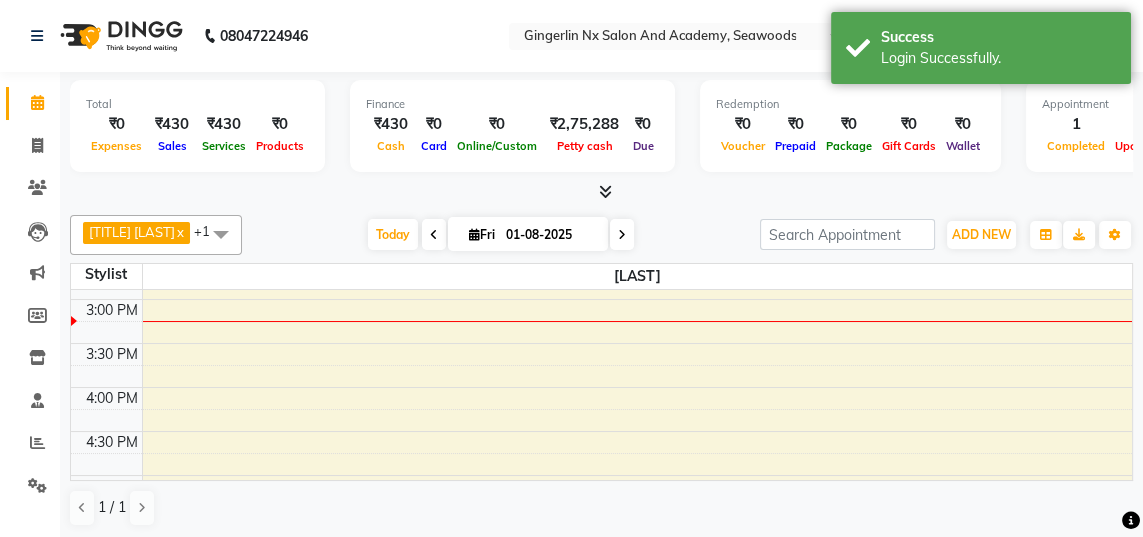 select on "service" 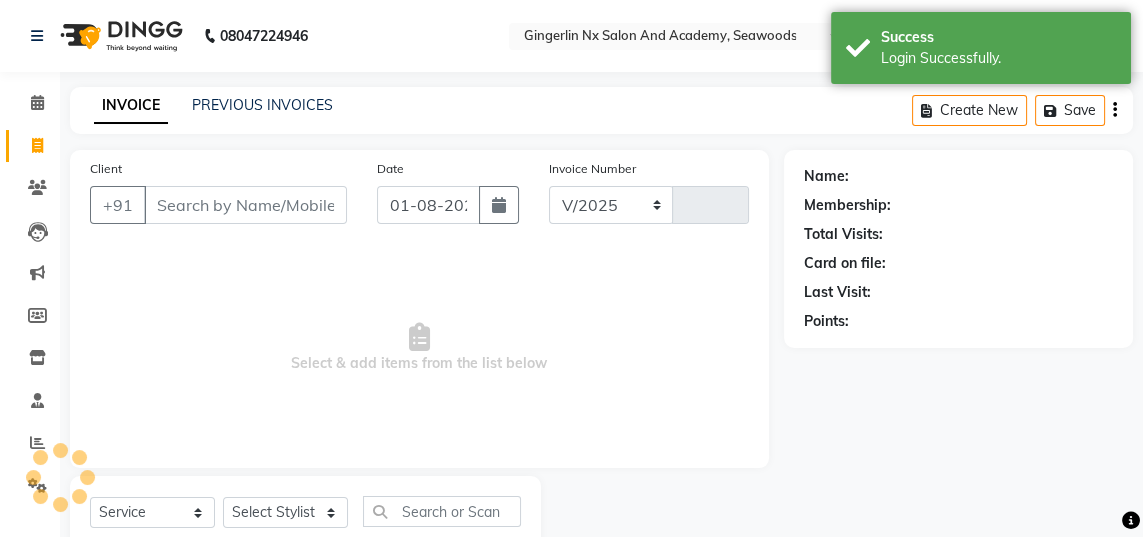 select on "480" 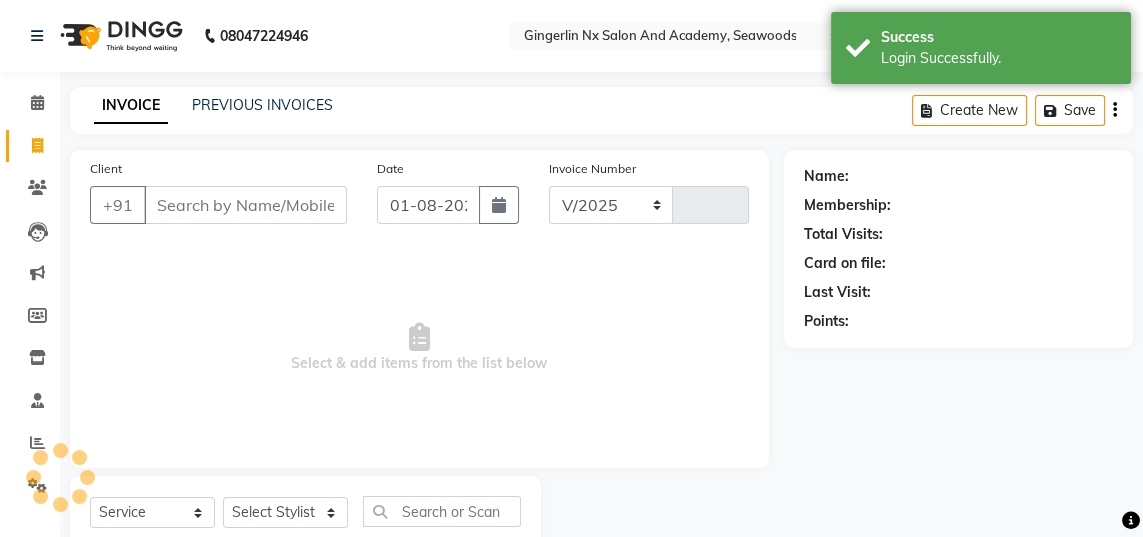 type on "0482" 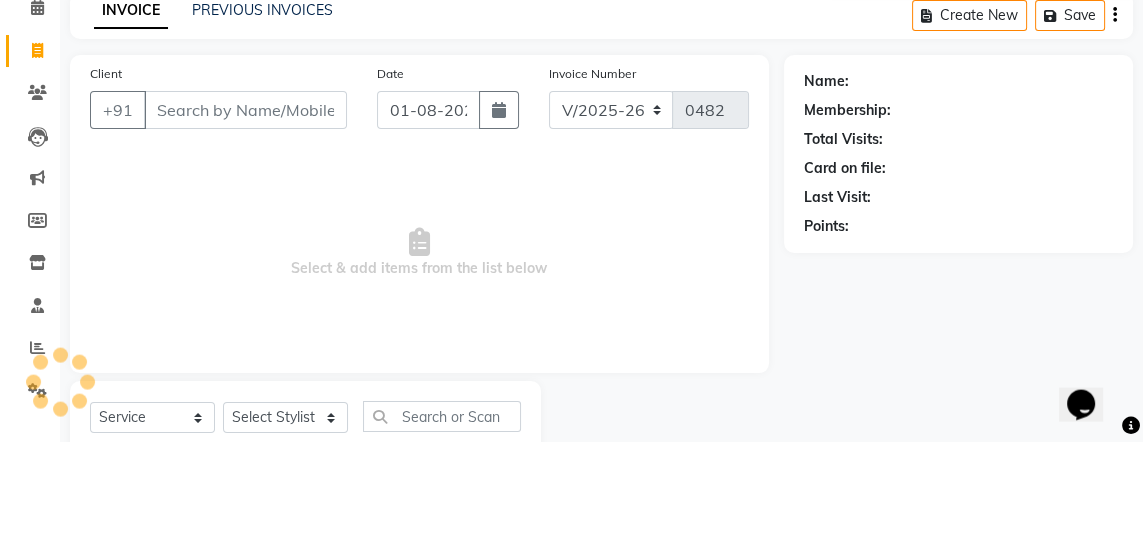 scroll, scrollTop: 0, scrollLeft: 0, axis: both 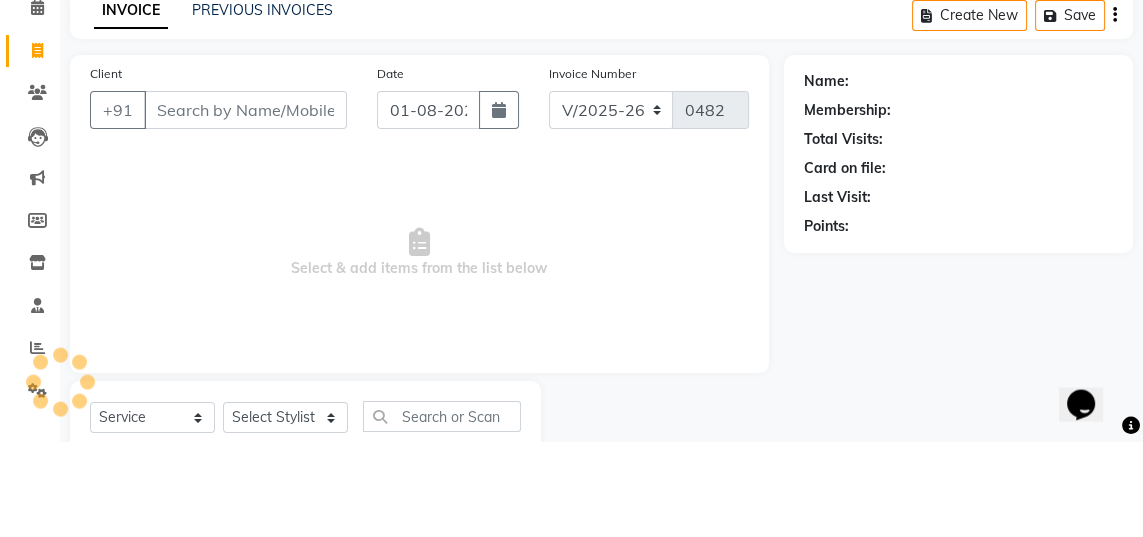 select on "membership" 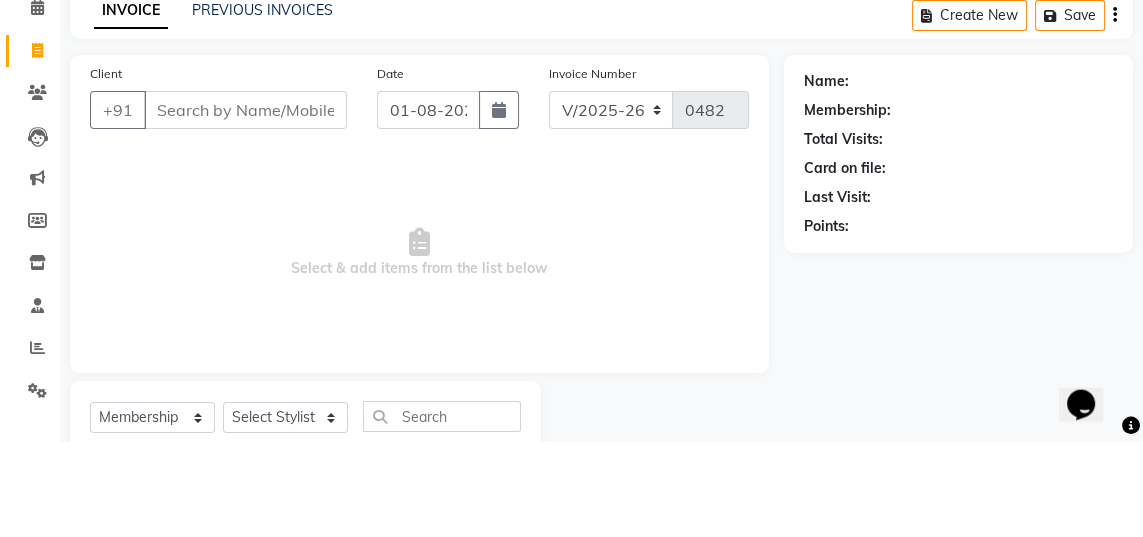 click on "INVOICE PREVIOUS INVOICES Create New   Save" 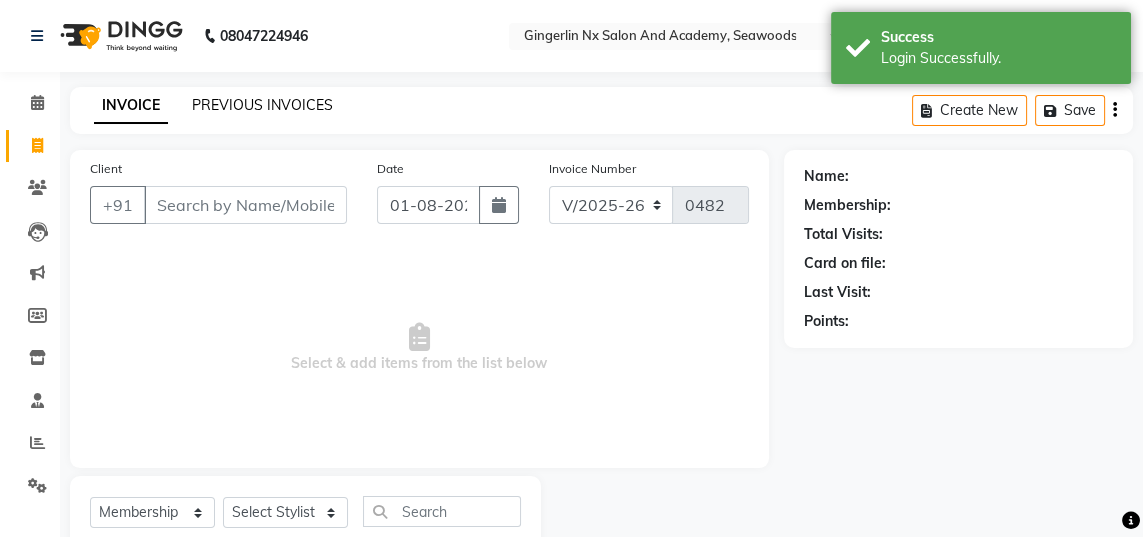 click on "PREVIOUS INVOICES" 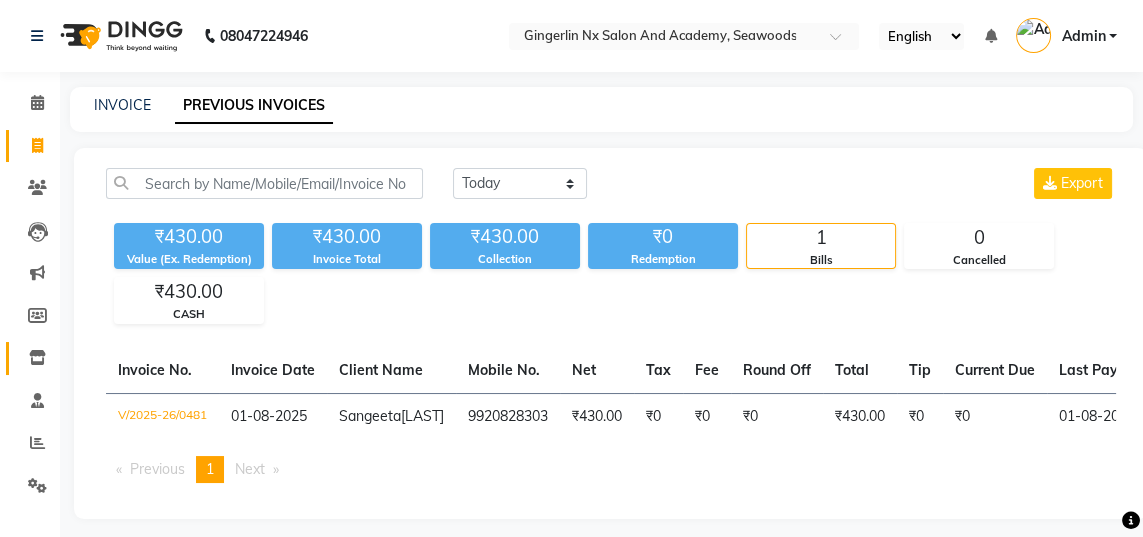 click 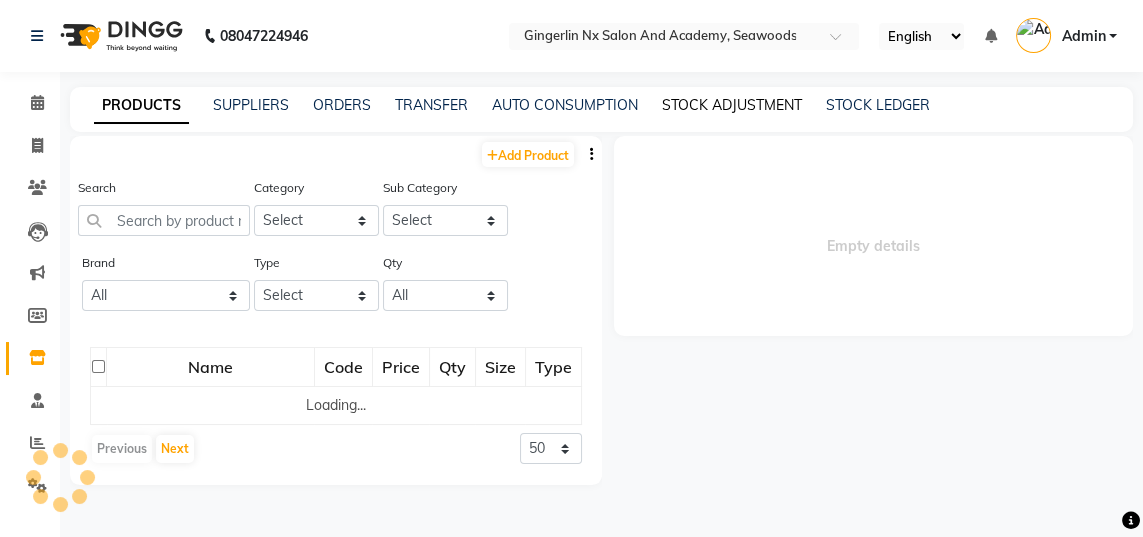 click on "STOCK ADJUSTMENT" 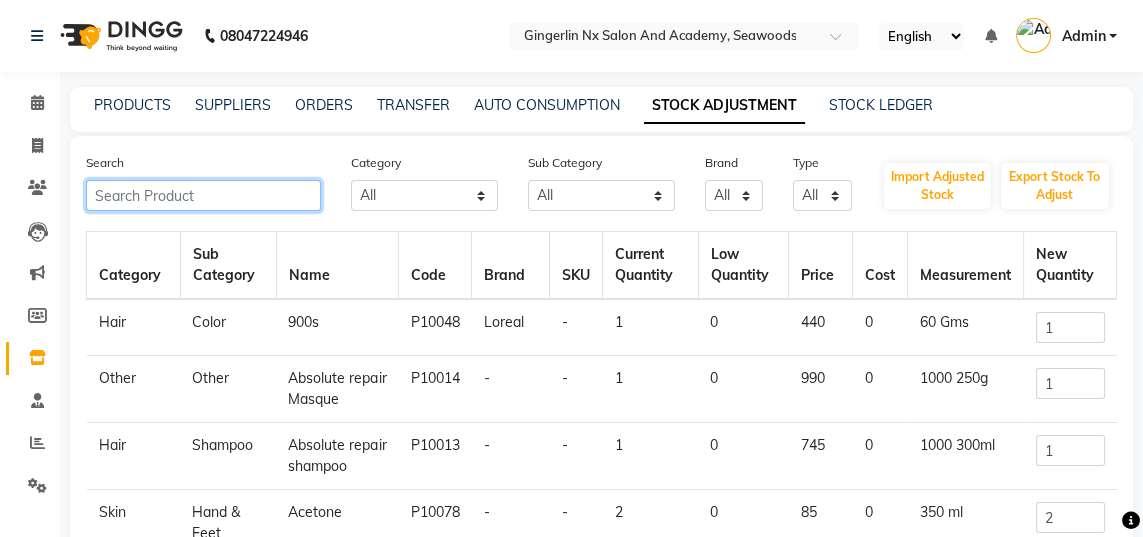 click 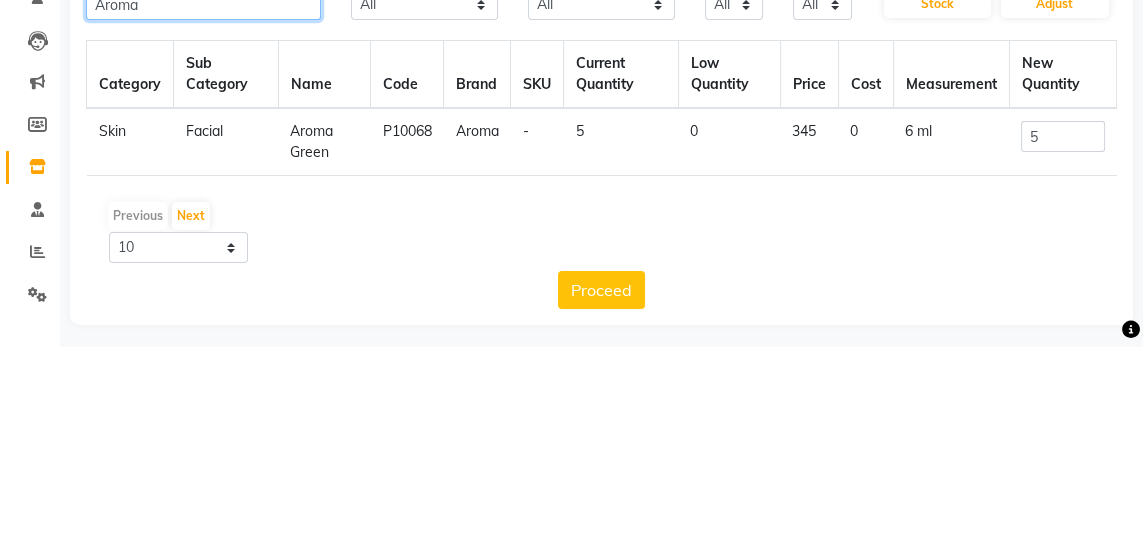 type on "Aroma" 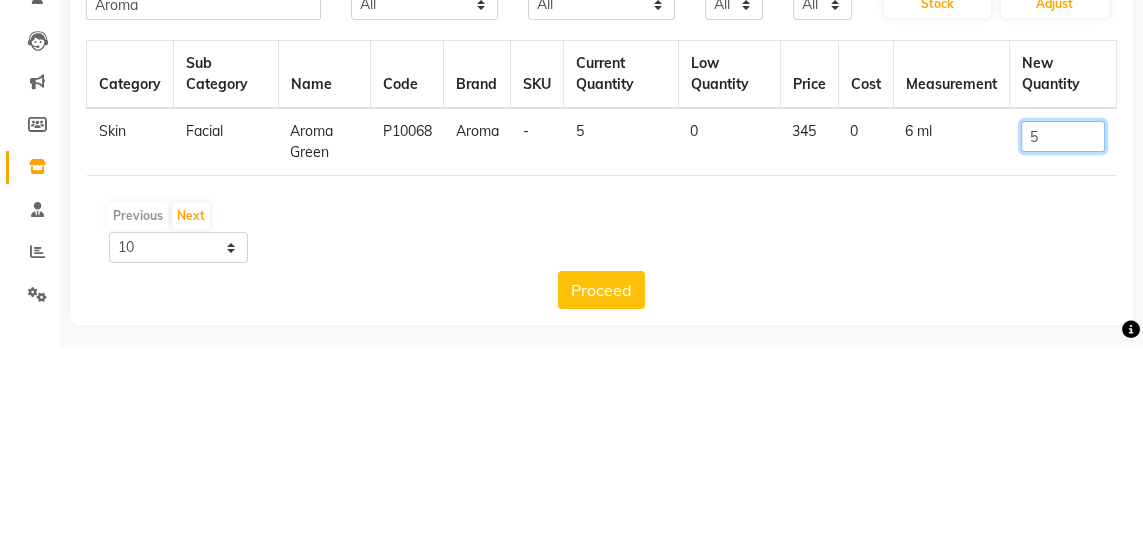 click on "5" 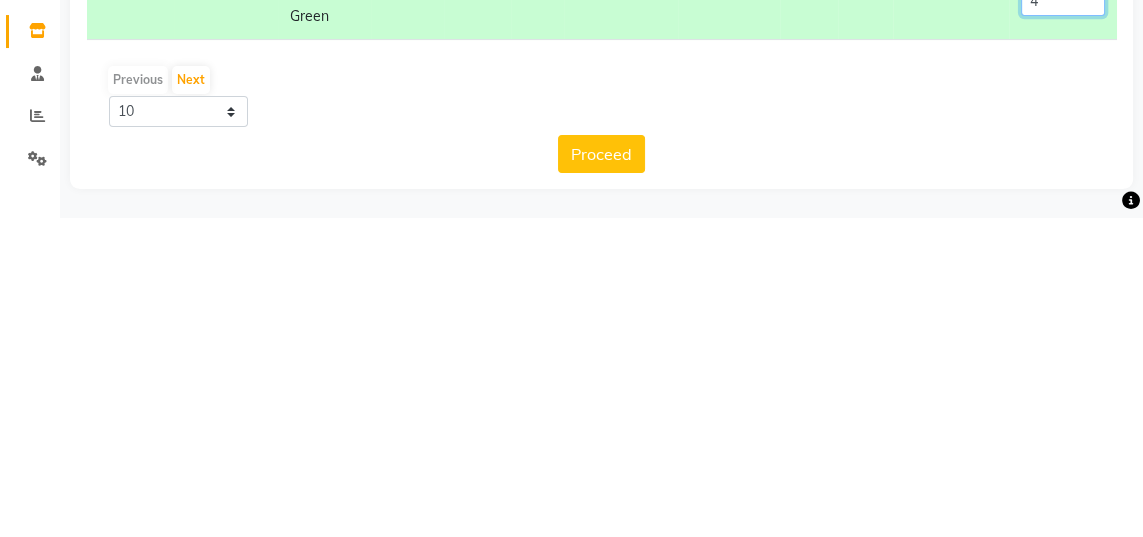 type on "4" 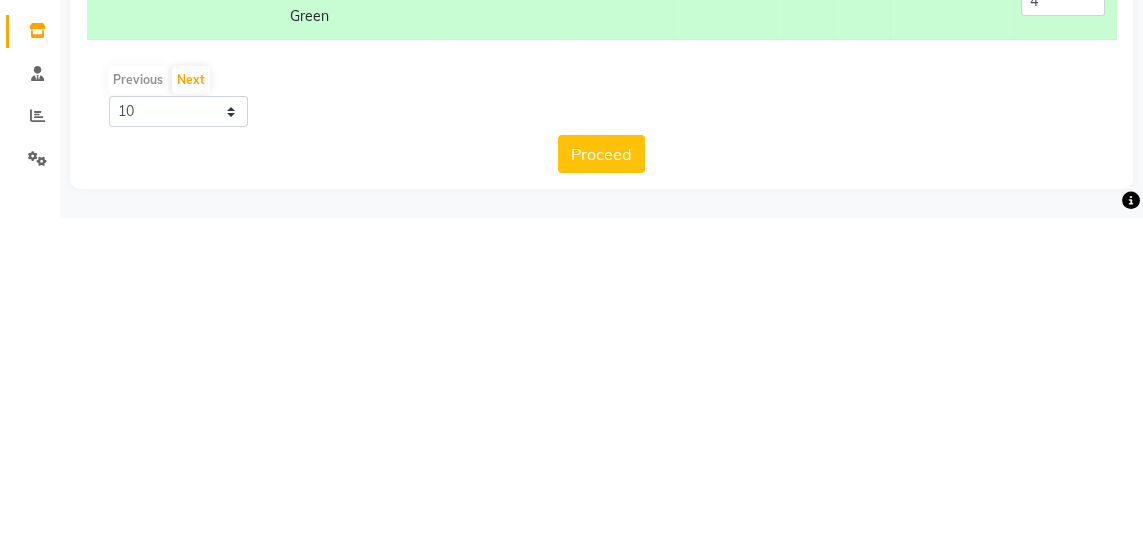 click on "Proceed" 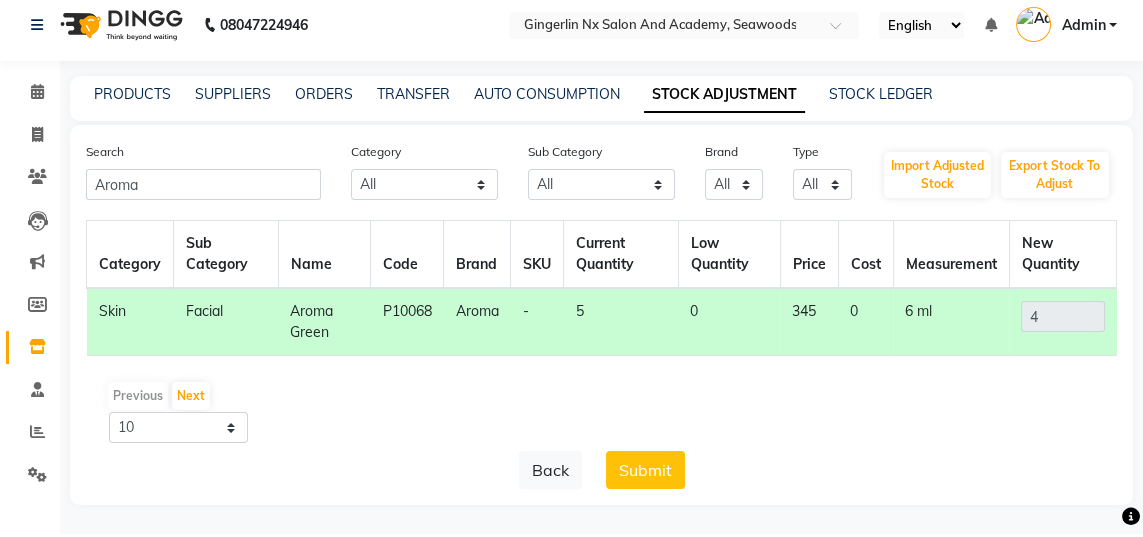 scroll, scrollTop: 7, scrollLeft: 0, axis: vertical 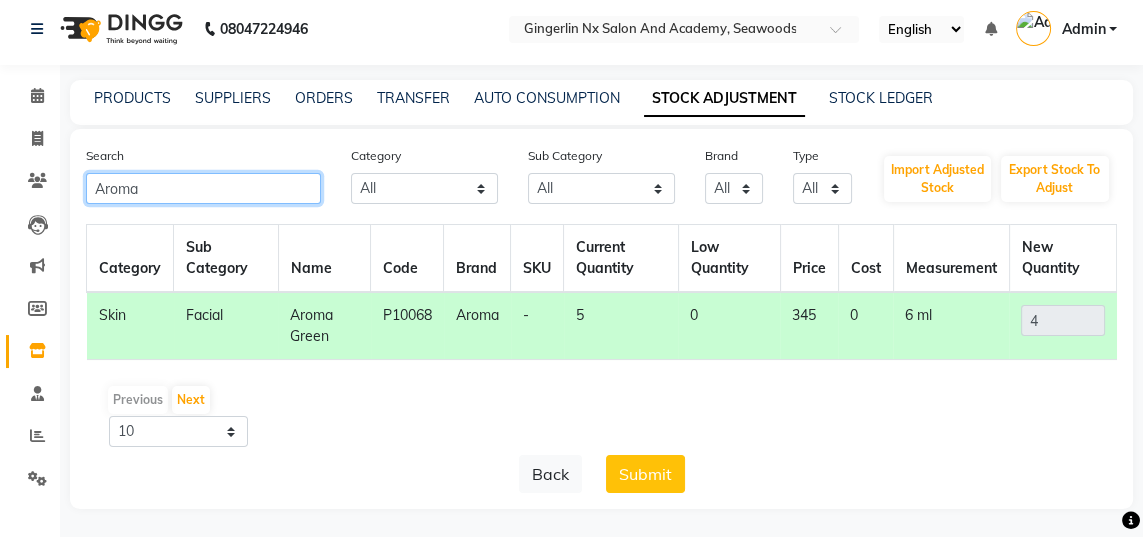 click on "Aroma" 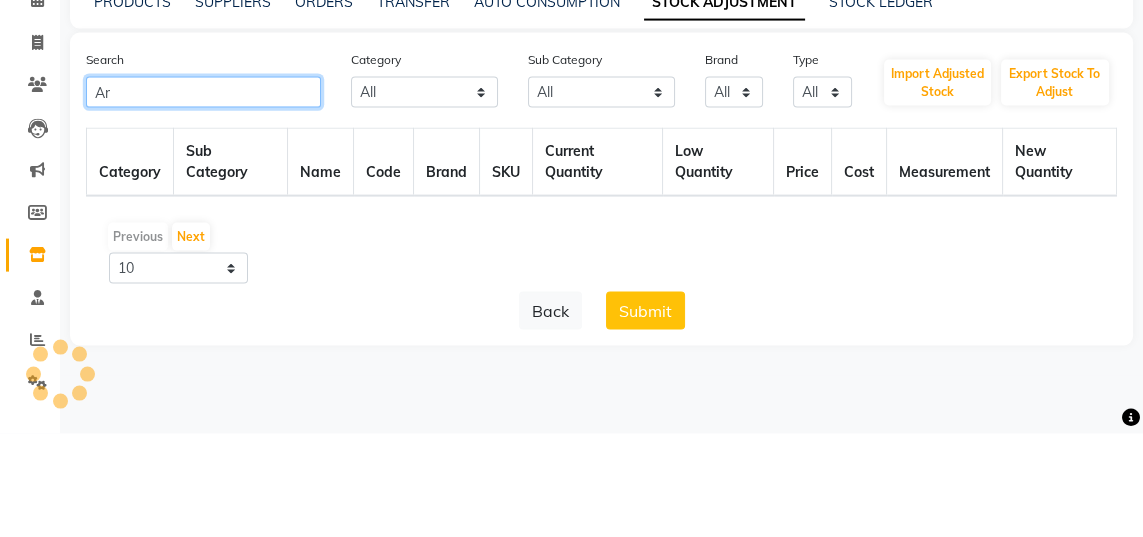 scroll, scrollTop: 0, scrollLeft: 0, axis: both 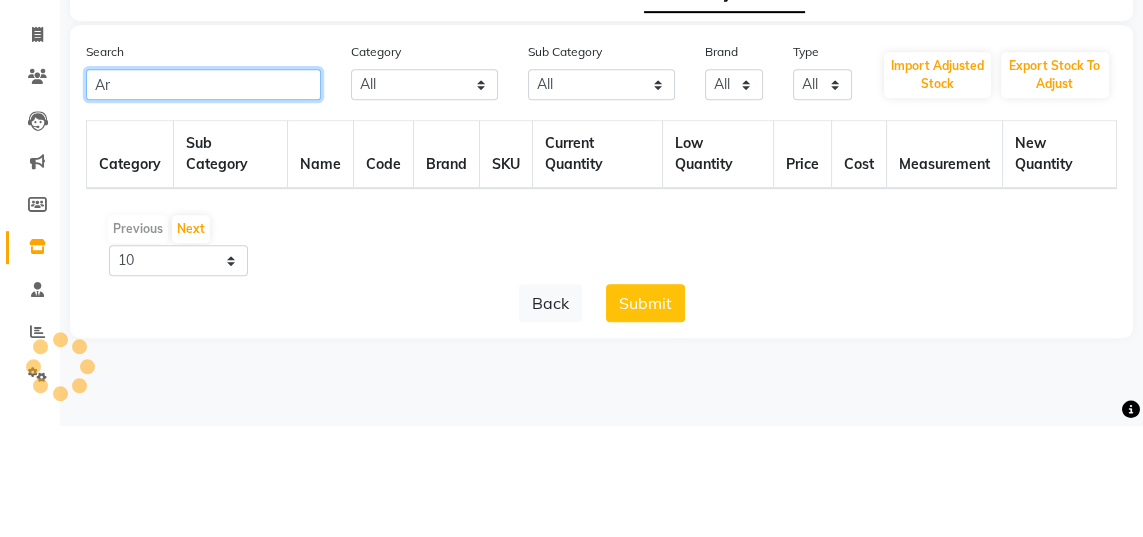 type on "A" 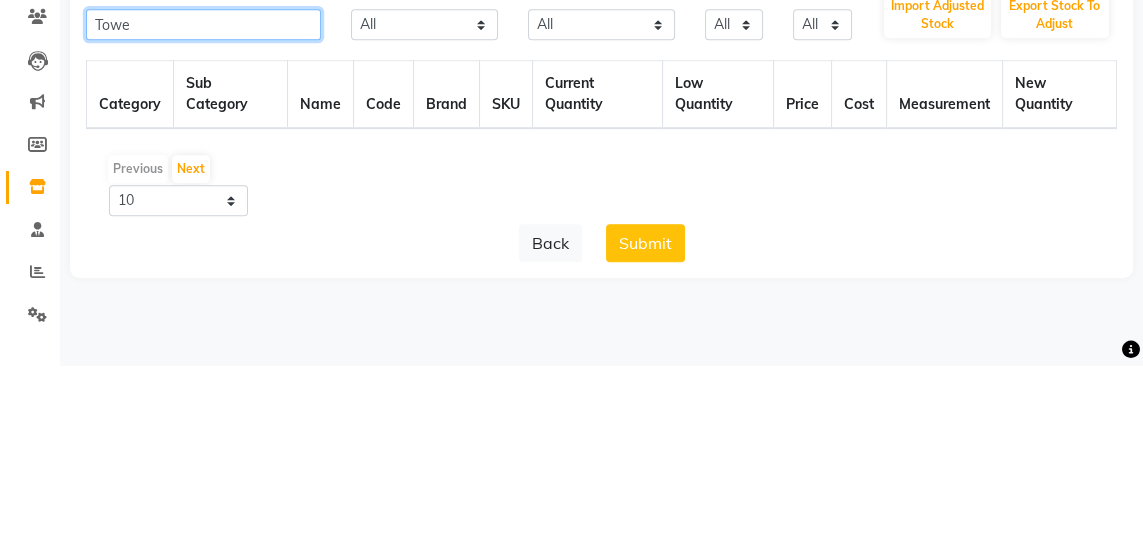click on "Towe" 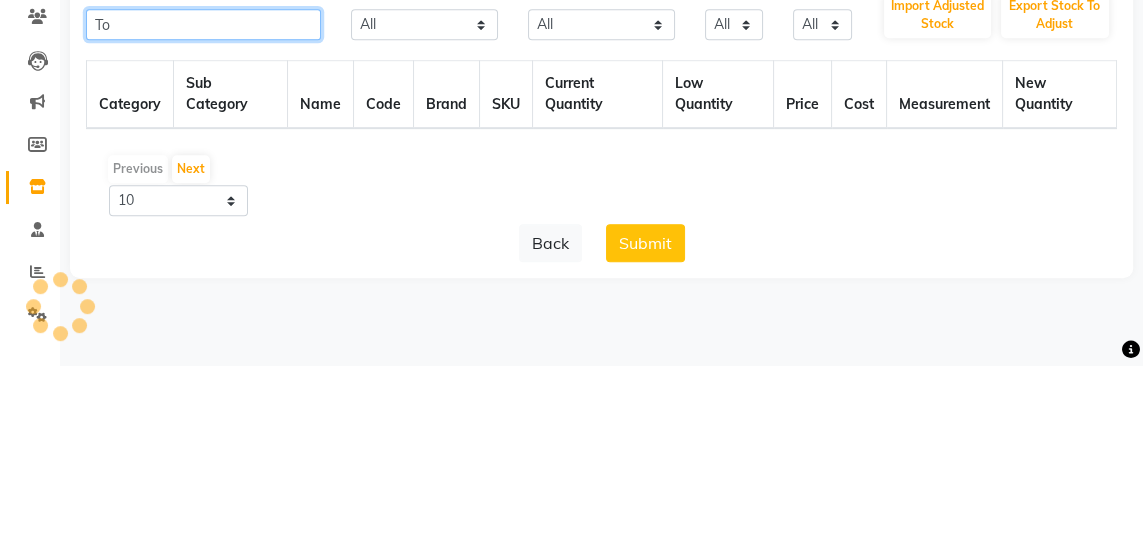 type on "T" 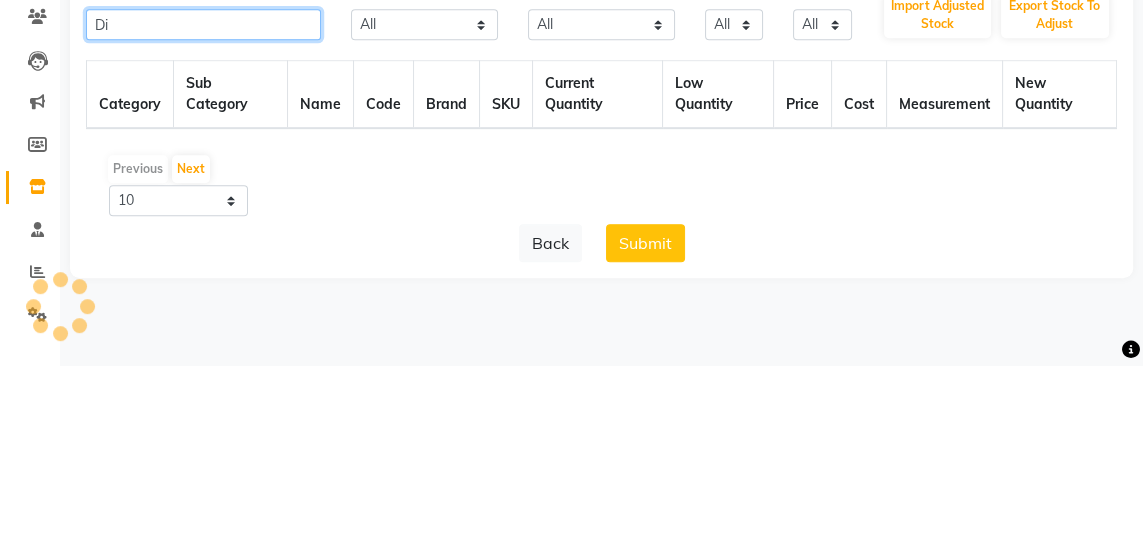 type on "D" 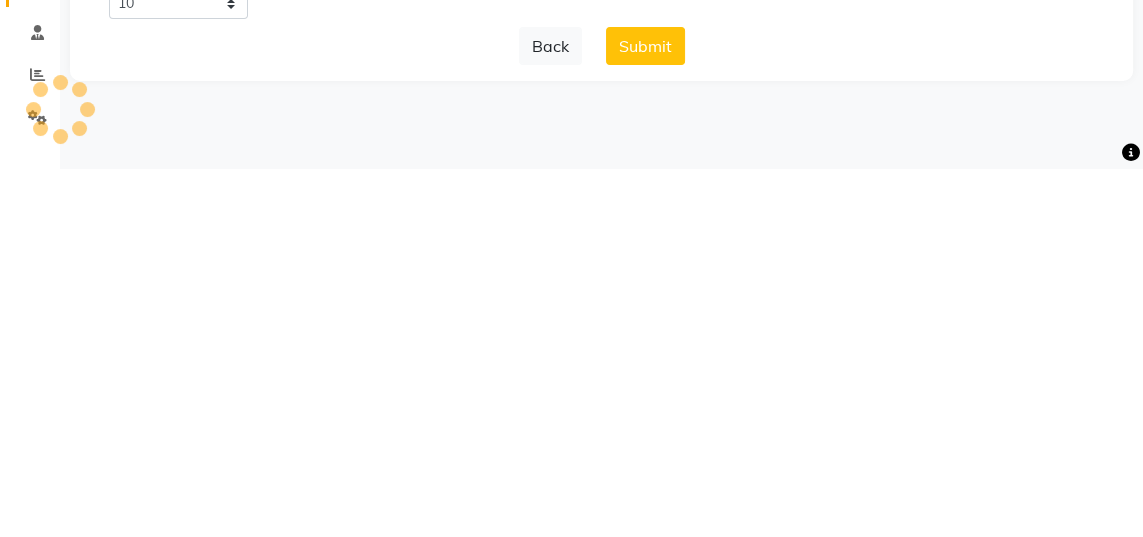 click on "Submit" 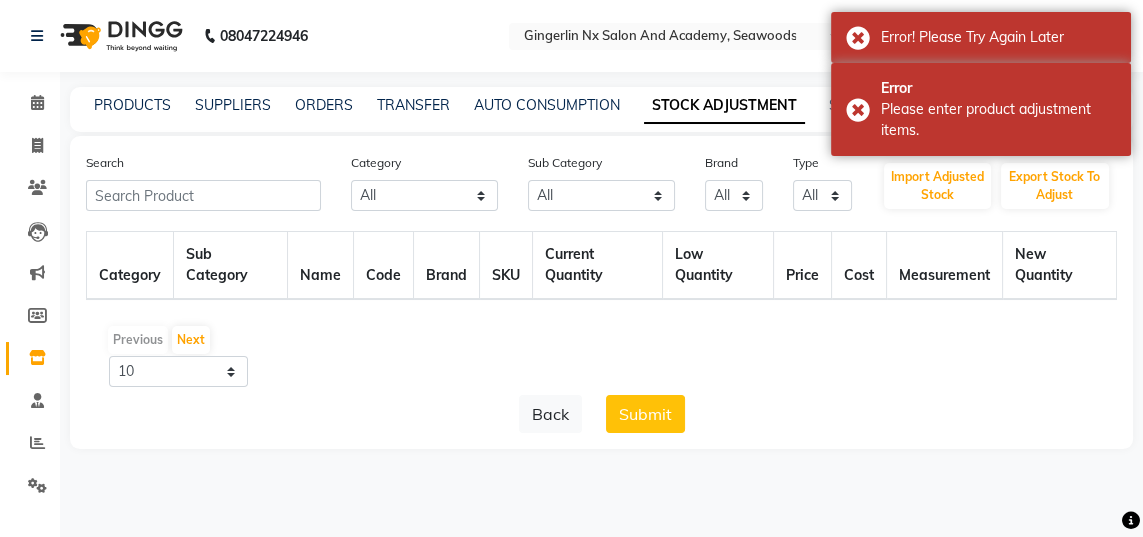 click on "Submit" 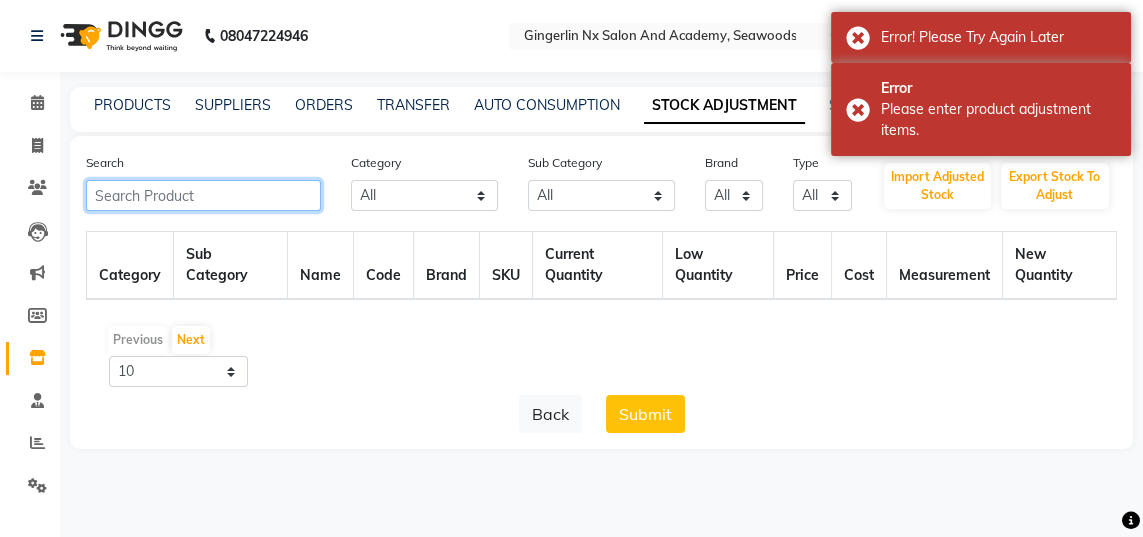 click 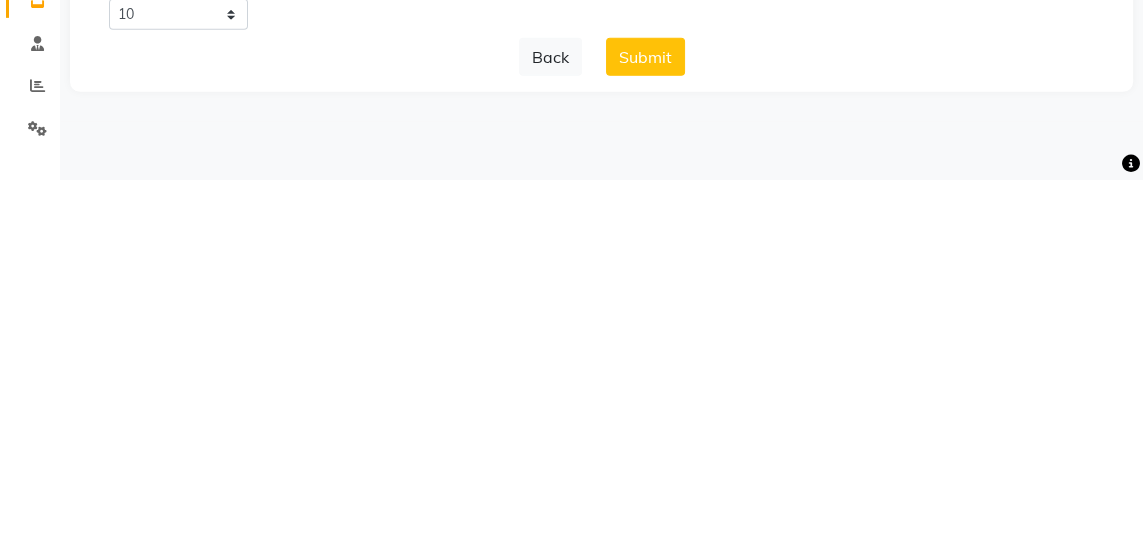 type on "Aroma green" 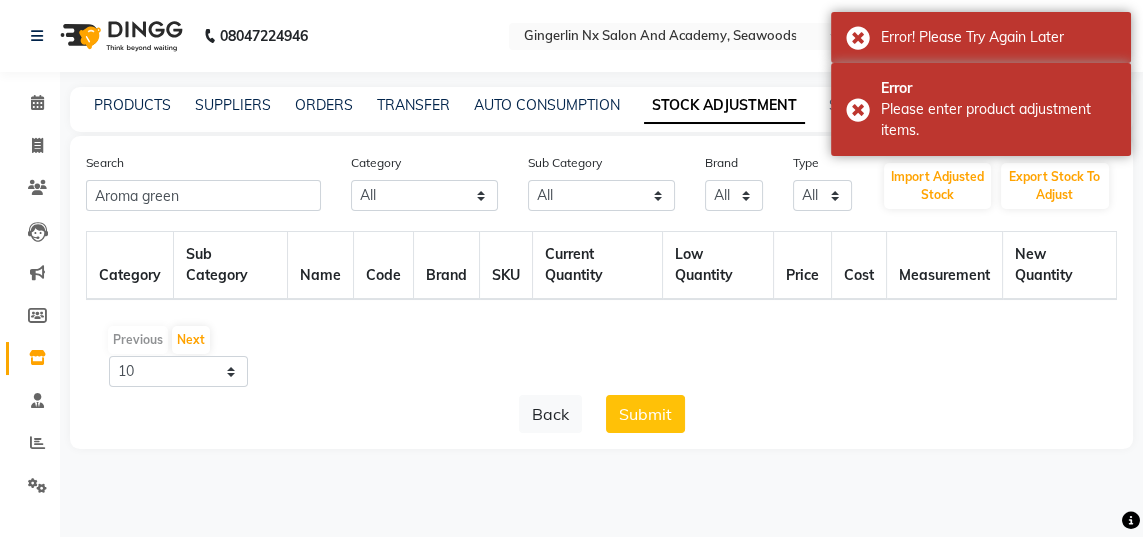 click on "Back" 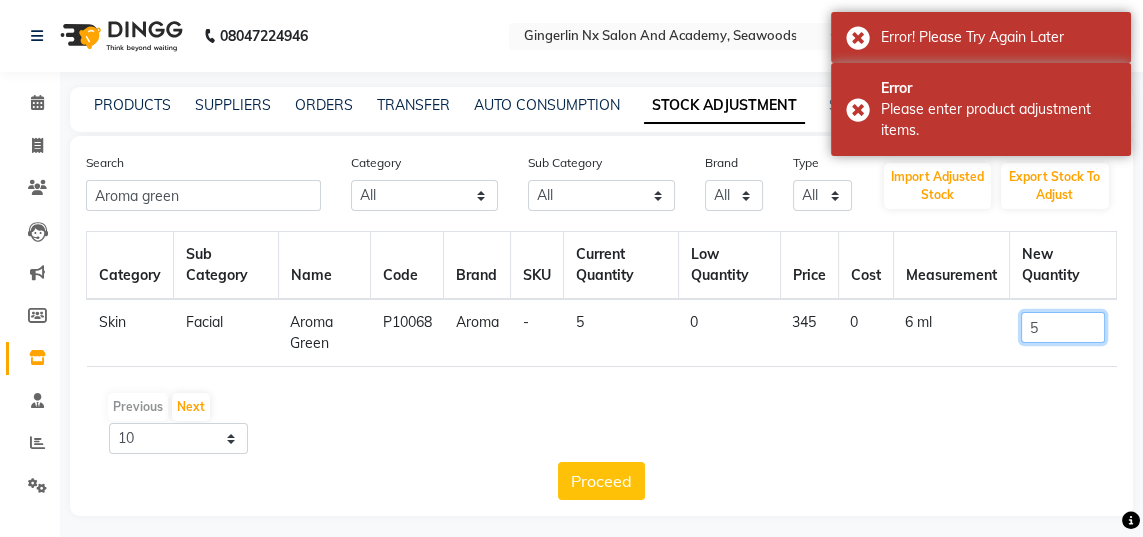 click on "5" 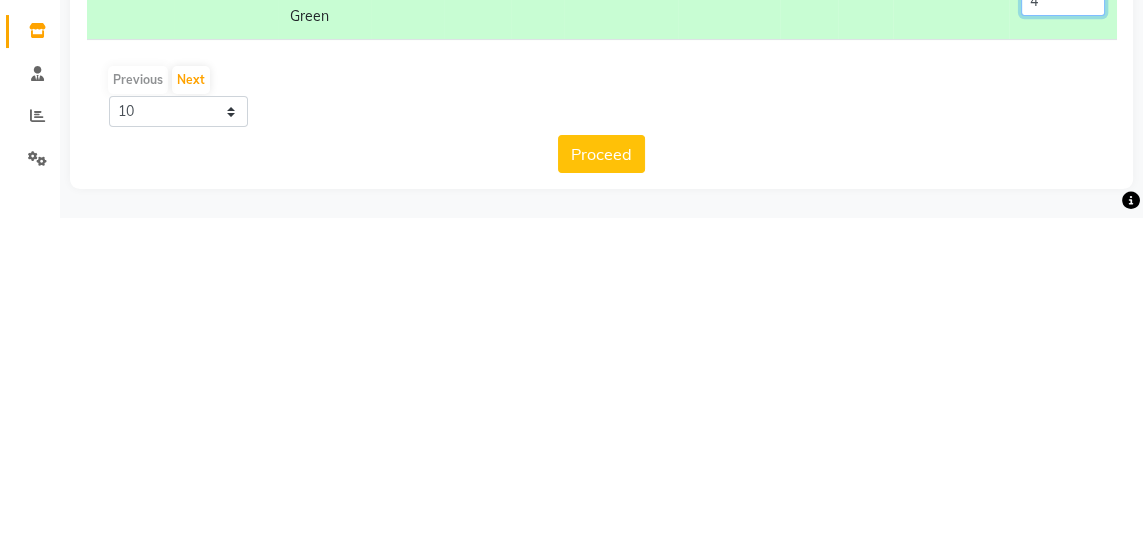 type on "4" 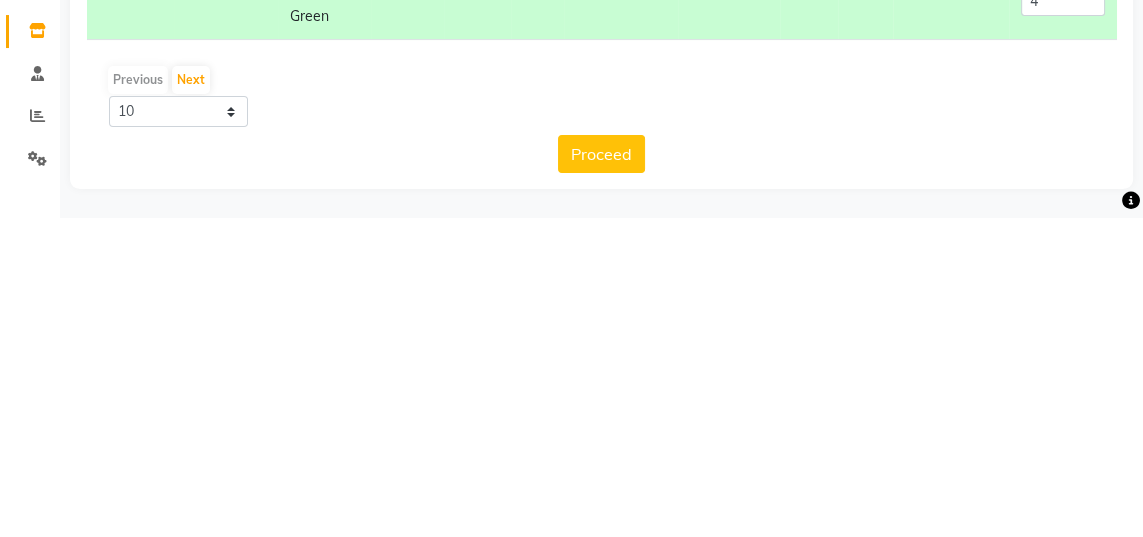 click on "Proceed" 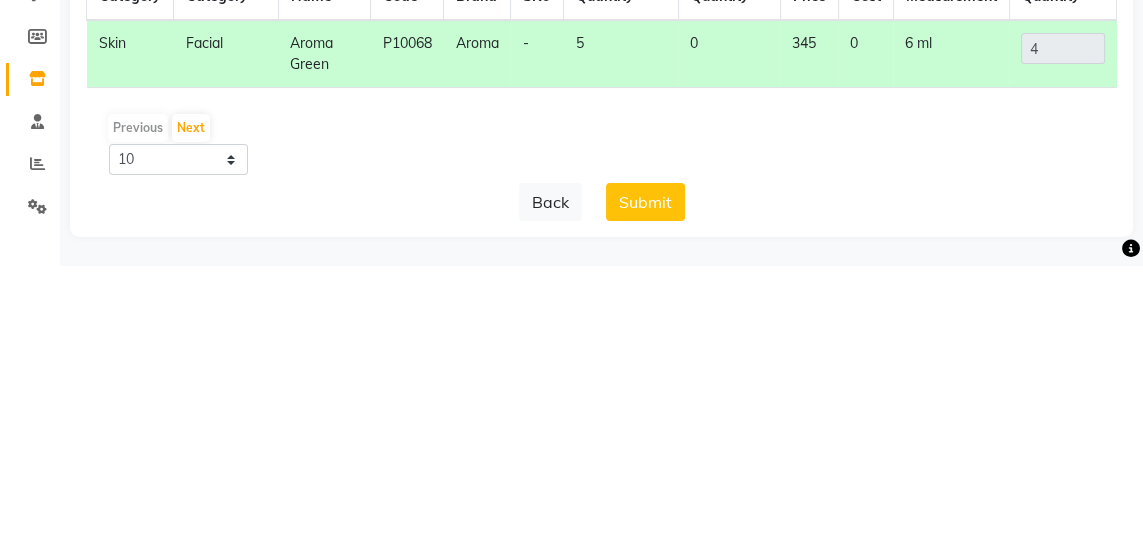scroll, scrollTop: 7, scrollLeft: 0, axis: vertical 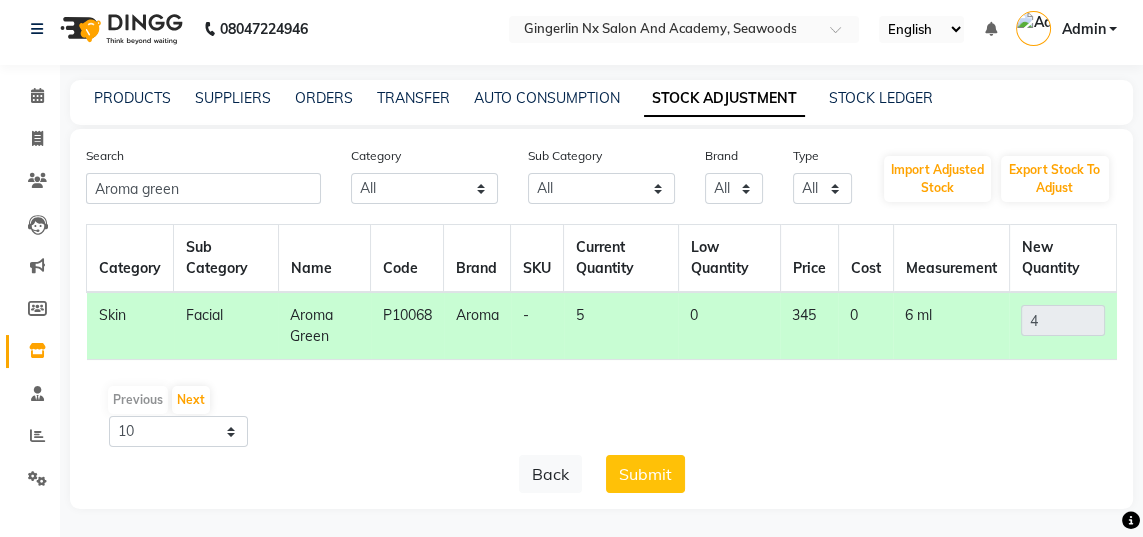 click on "Submit" 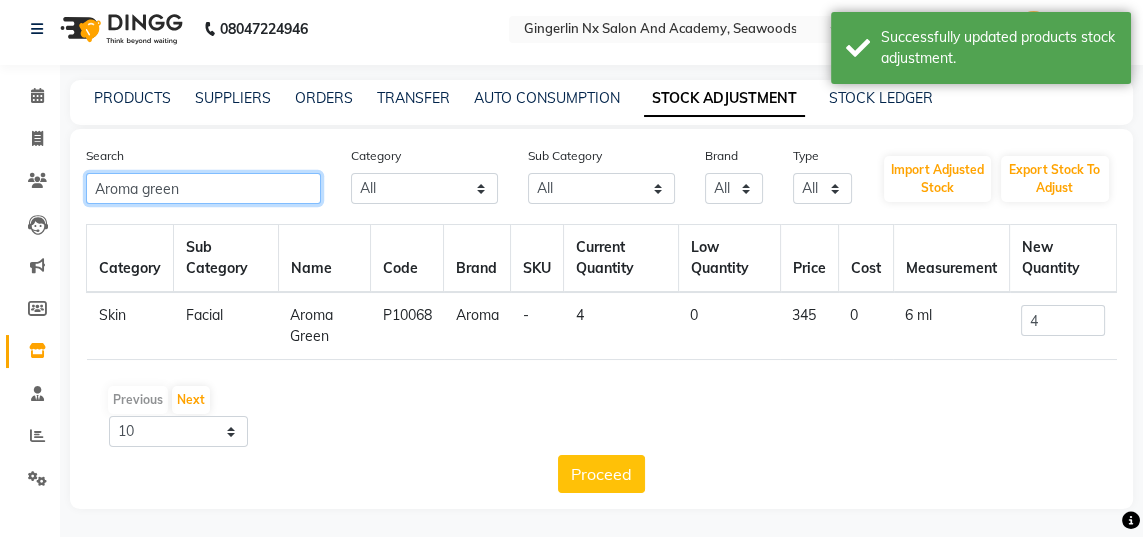 click on "Aroma green" 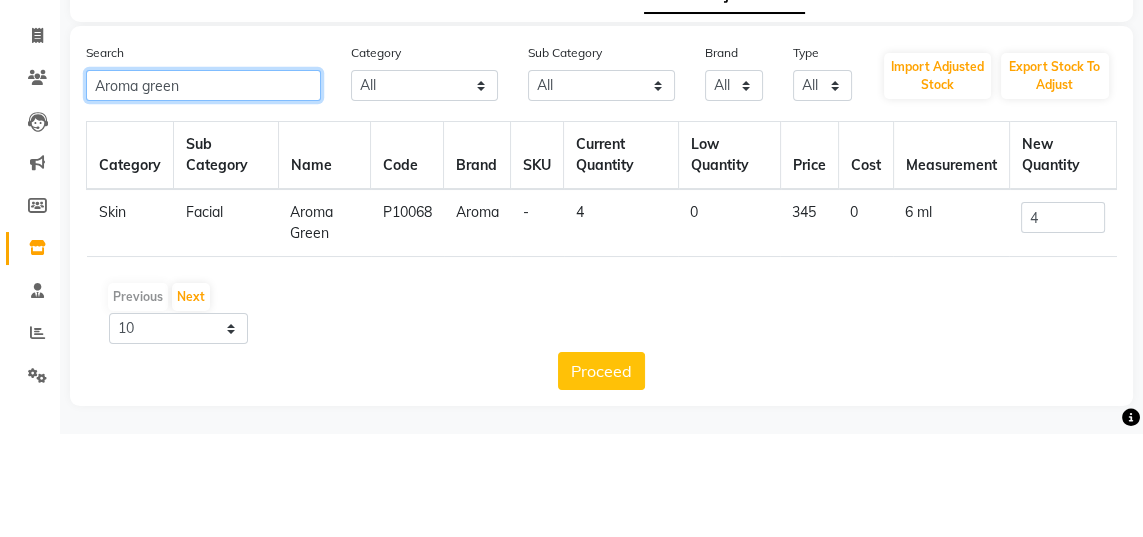 scroll, scrollTop: 7, scrollLeft: 0, axis: vertical 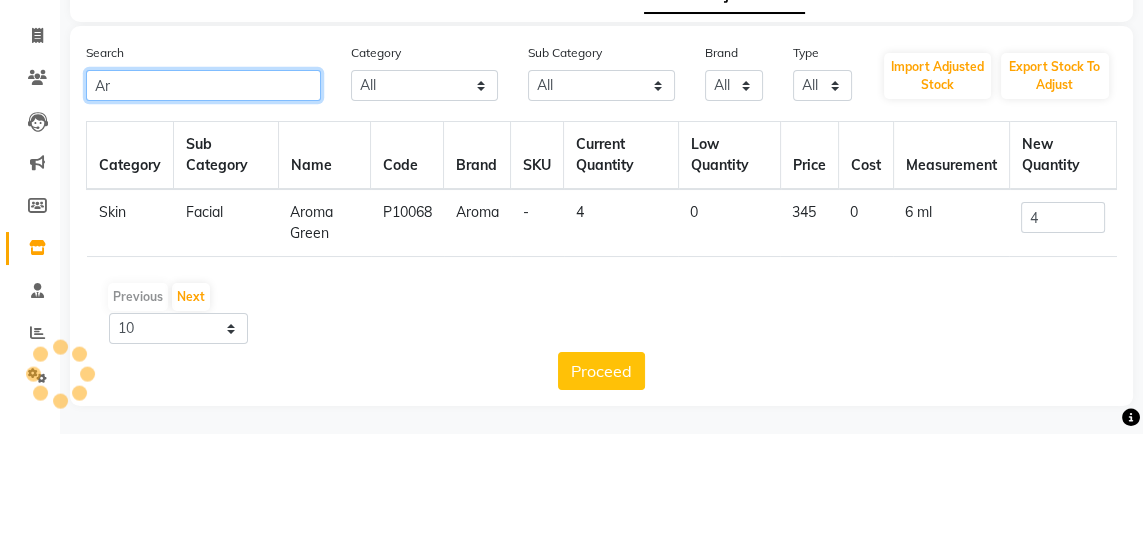 type on "A" 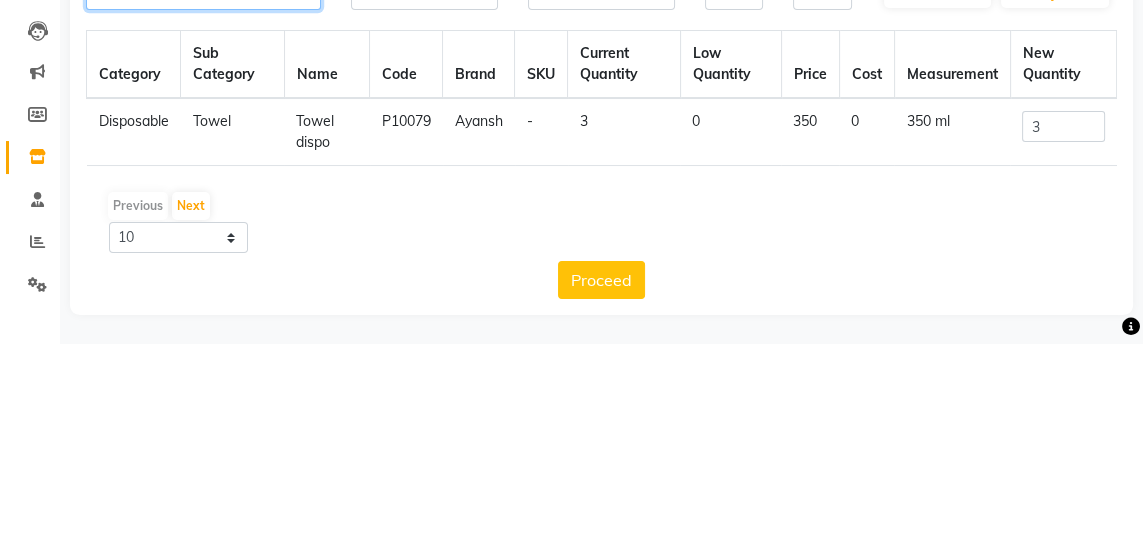 scroll, scrollTop: 7, scrollLeft: 0, axis: vertical 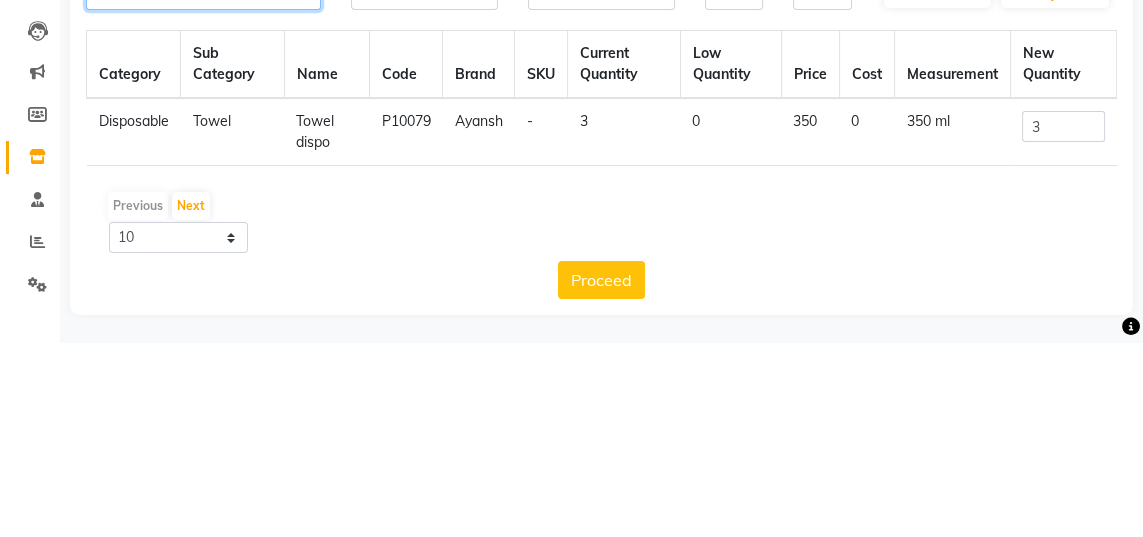 type on "Towe" 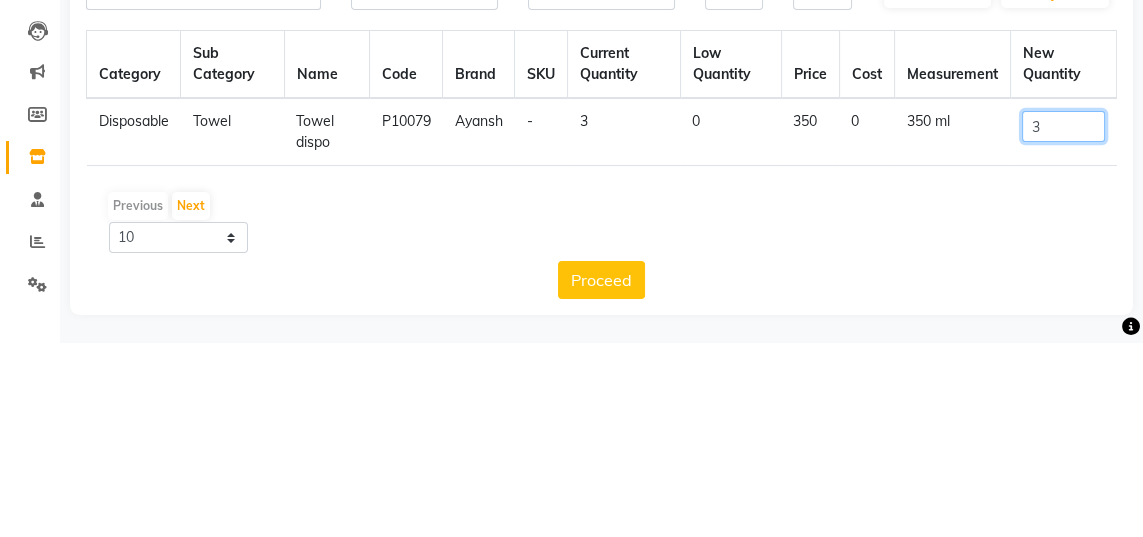 click on "3" 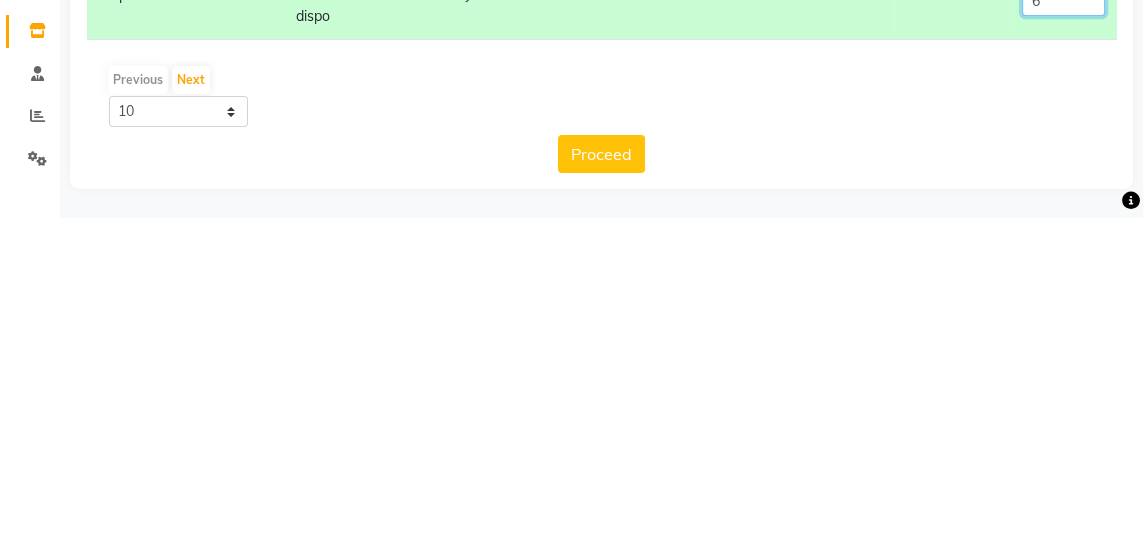 type on "6" 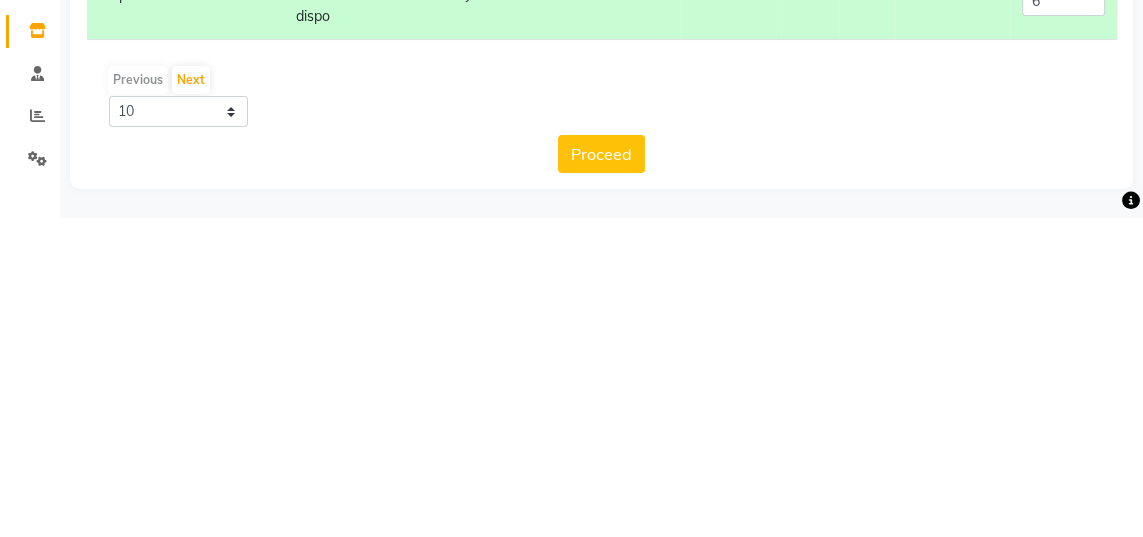 click on "Proceed" 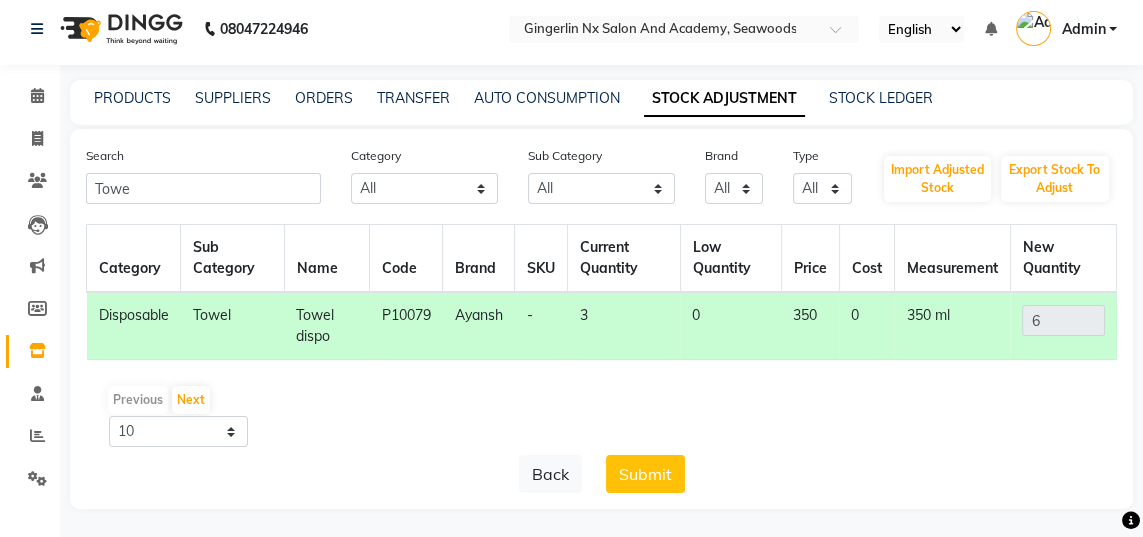 click on "Submit" 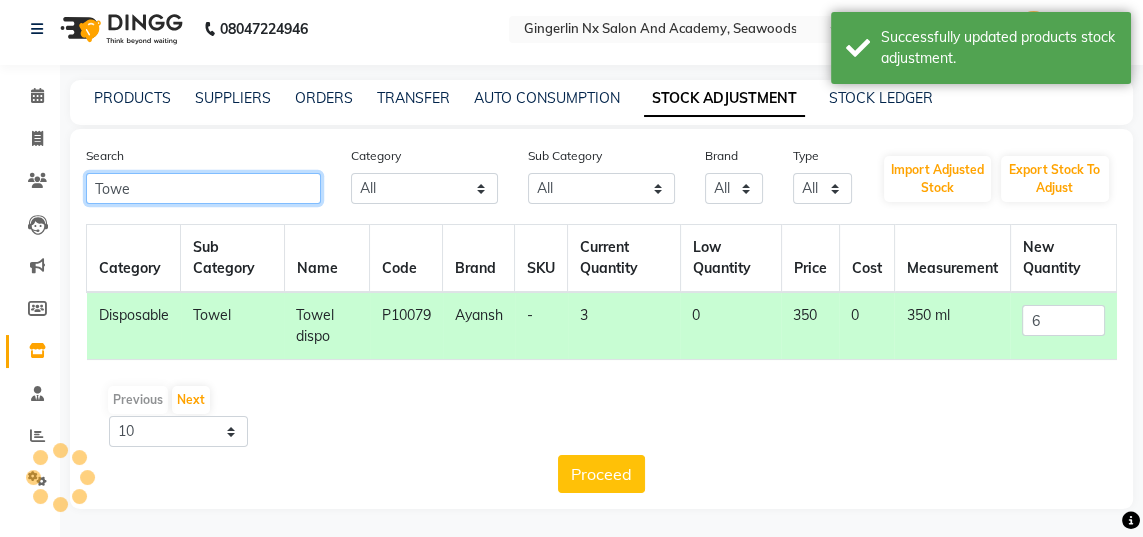 click on "Towe" 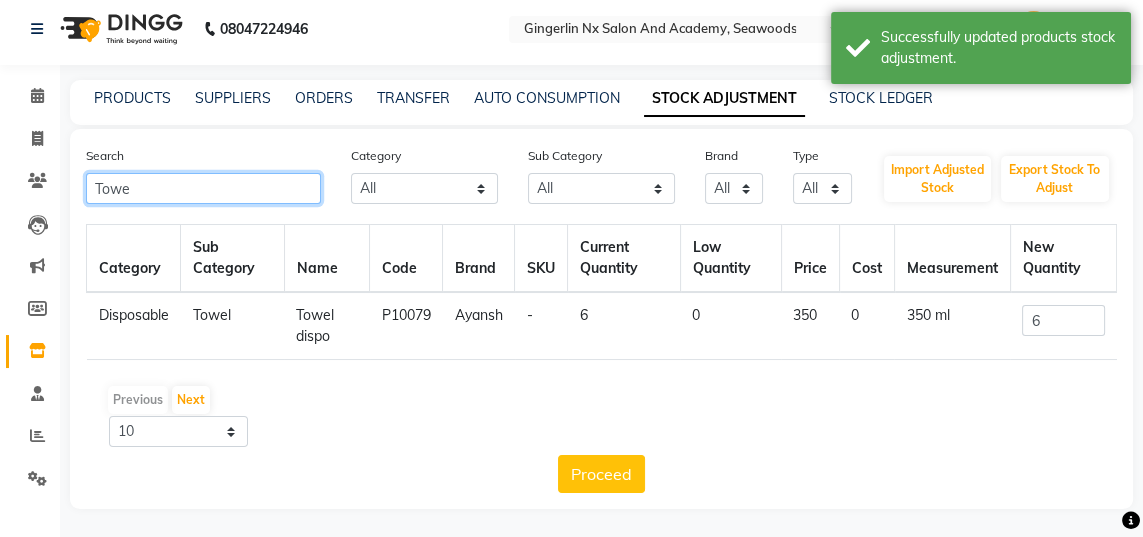 scroll, scrollTop: 7, scrollLeft: 0, axis: vertical 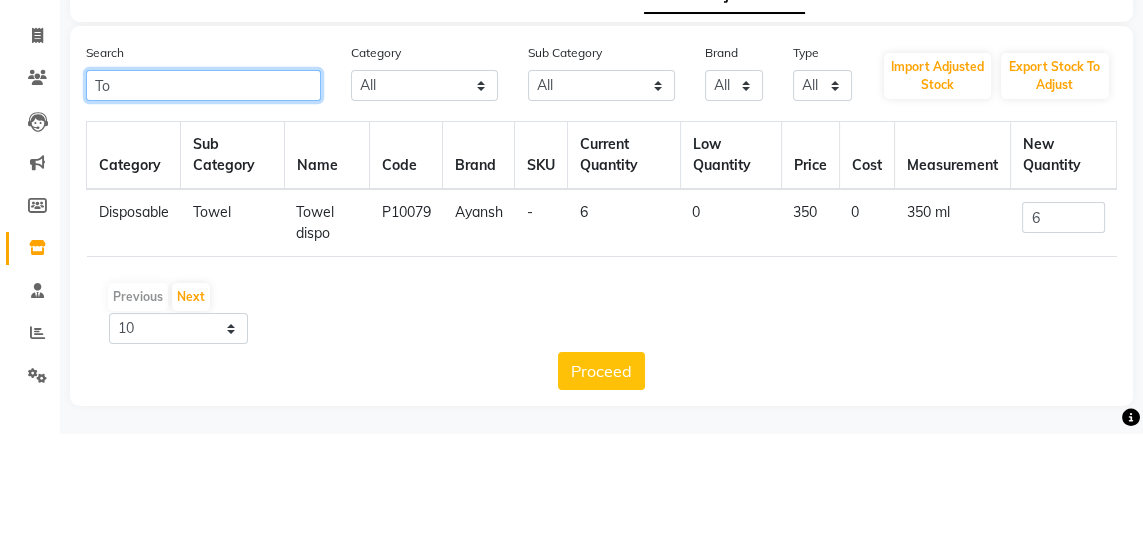 type on "T" 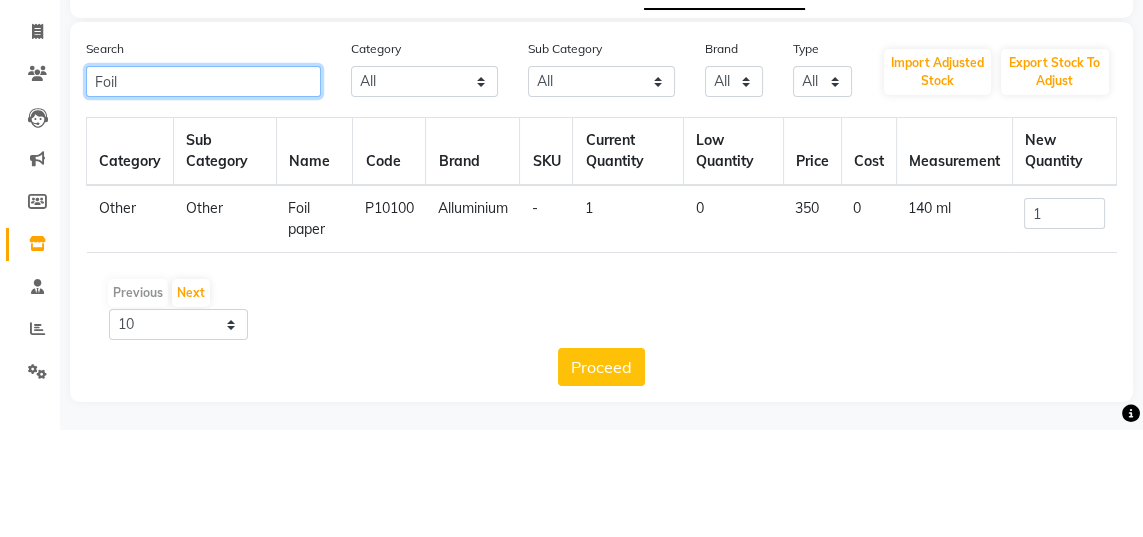 scroll, scrollTop: 7, scrollLeft: 0, axis: vertical 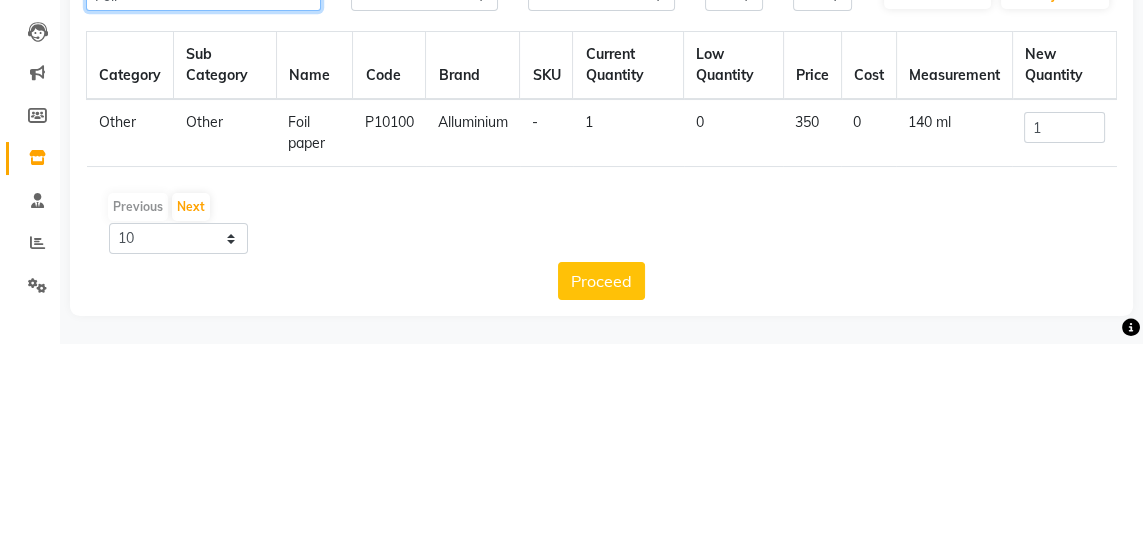 type on "Foil" 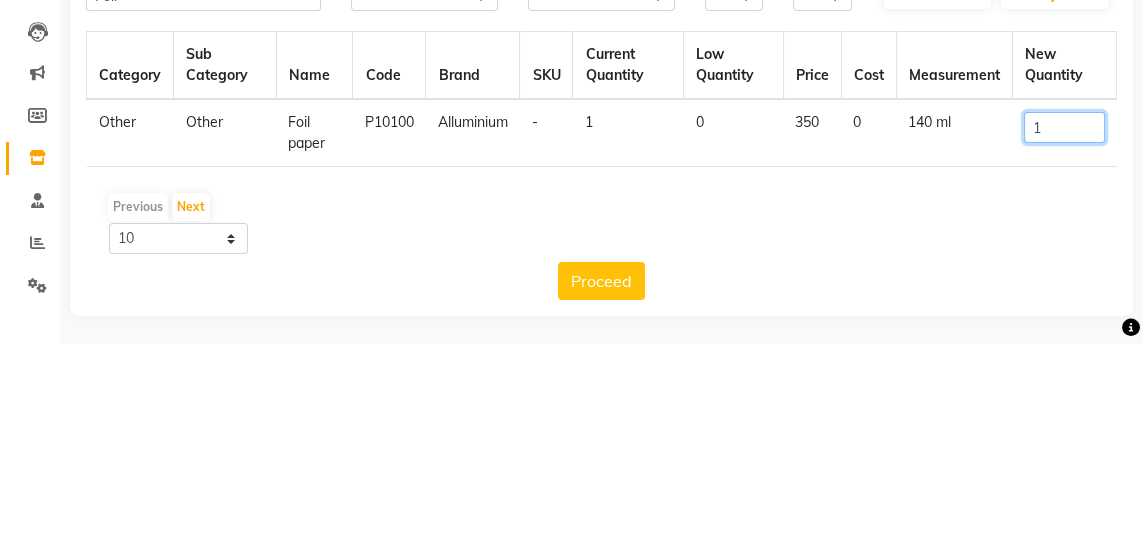 click on "1" 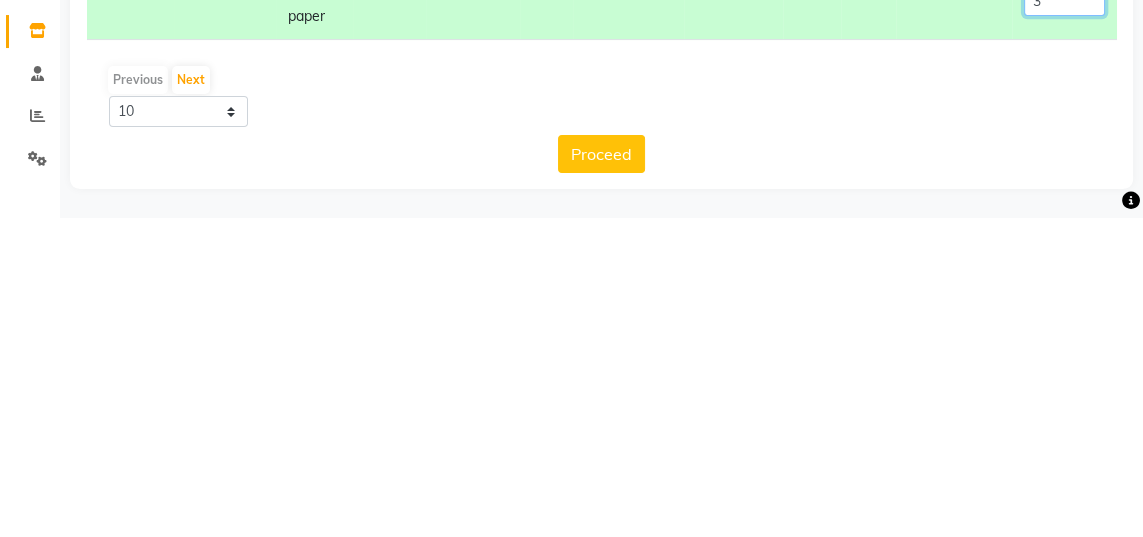 type on "3" 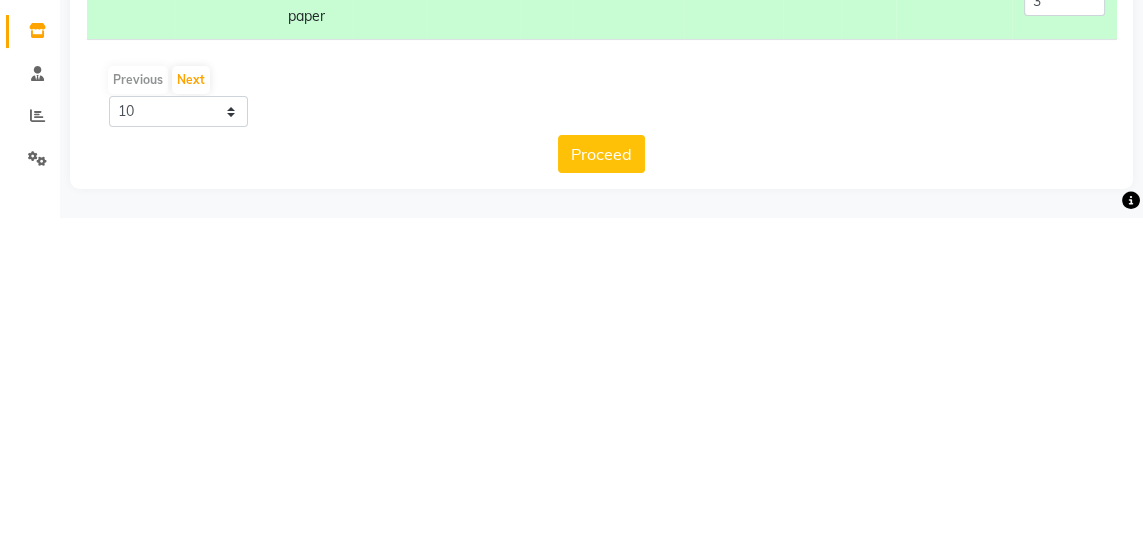 click on "Proceed" 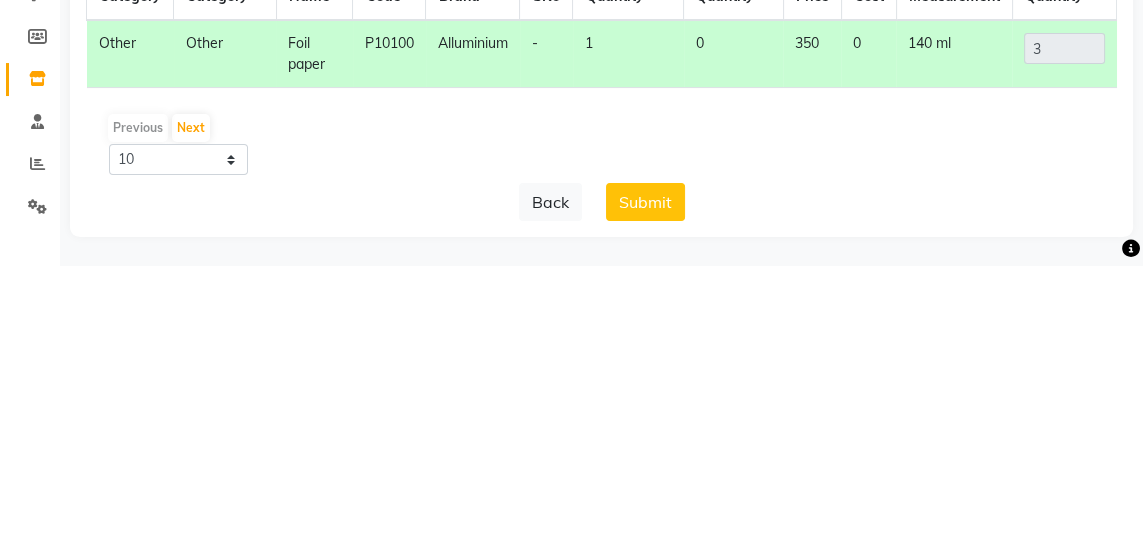 scroll, scrollTop: 7, scrollLeft: 0, axis: vertical 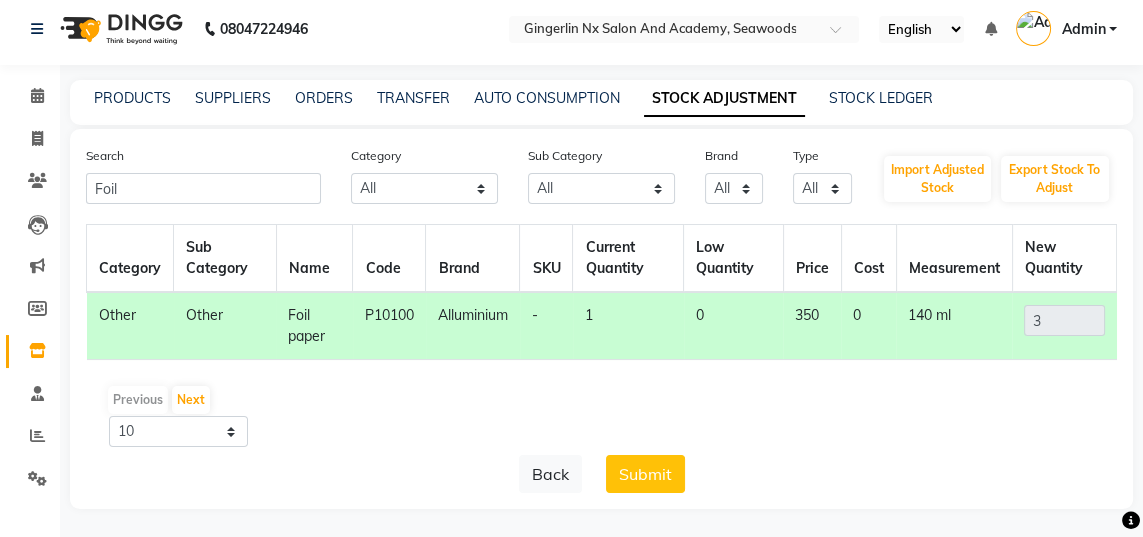 click on "Submit" 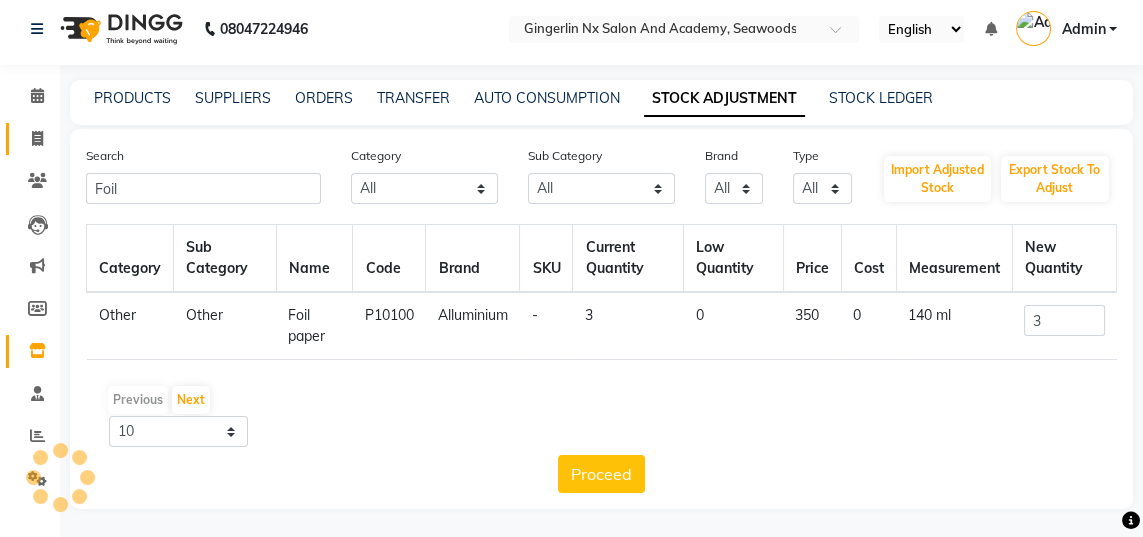 click 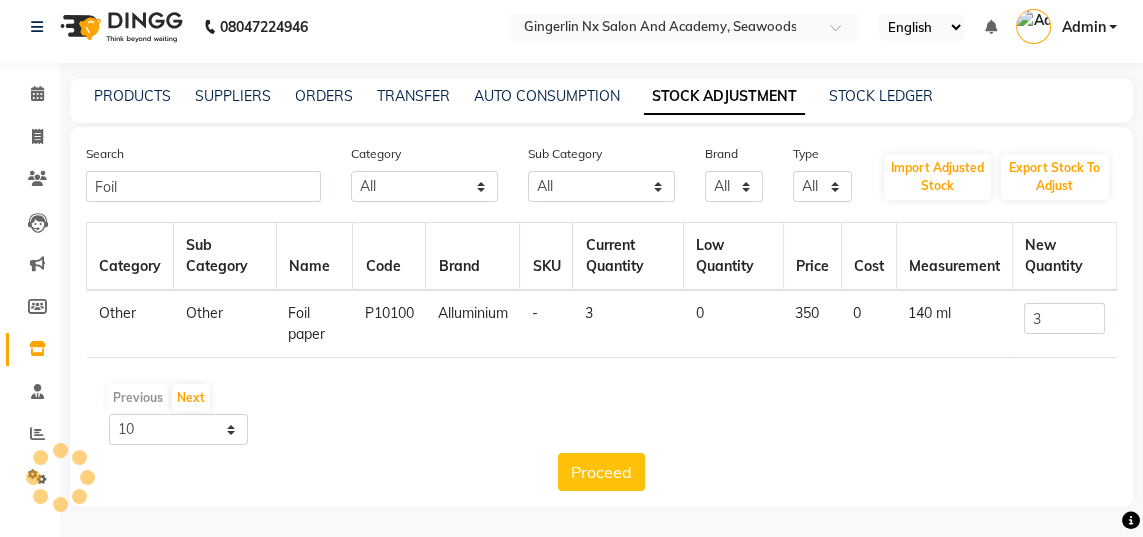 select on "service" 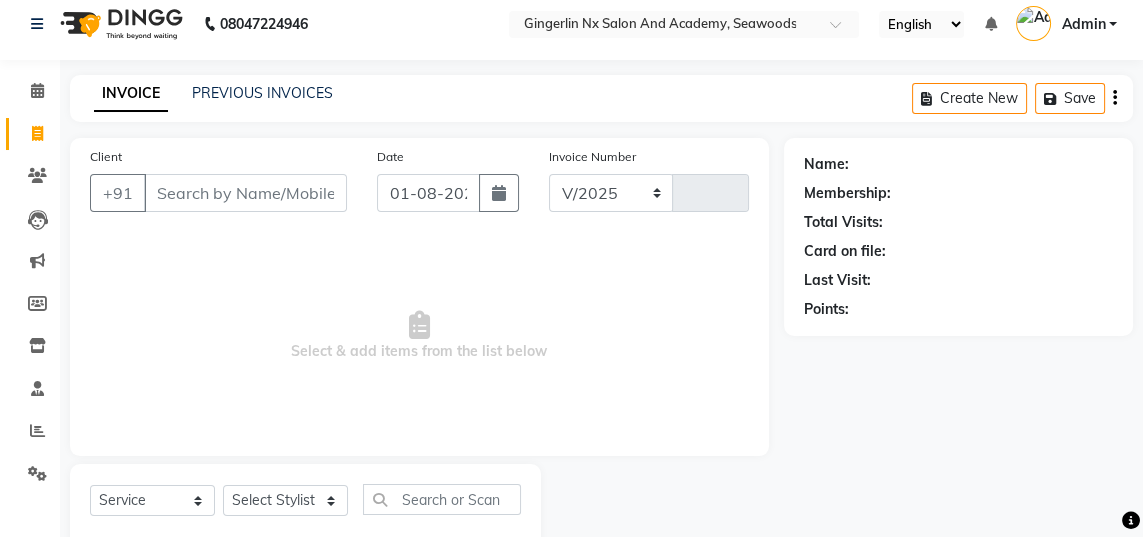 select on "480" 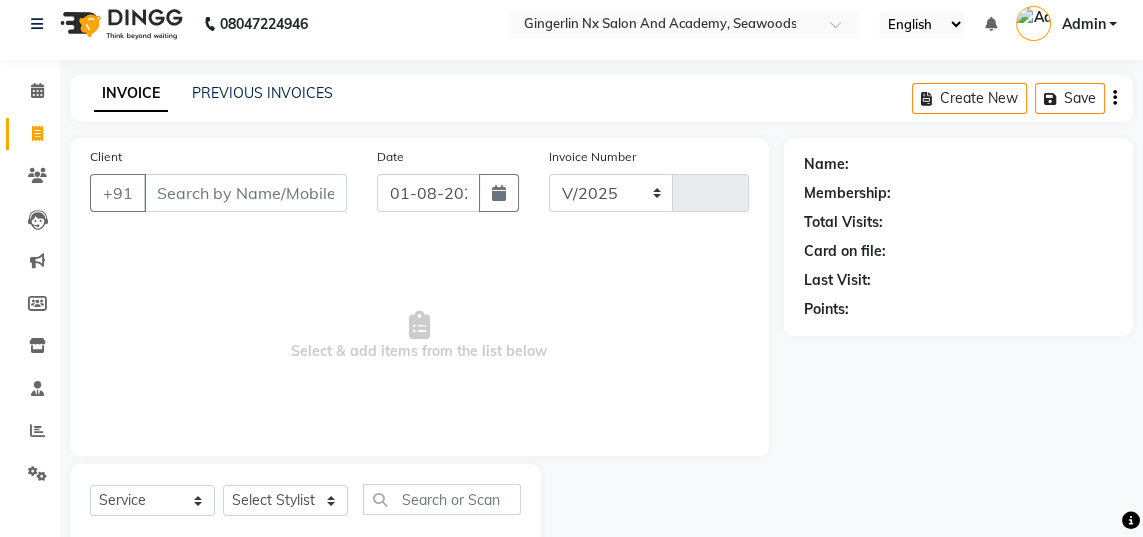type on "0482" 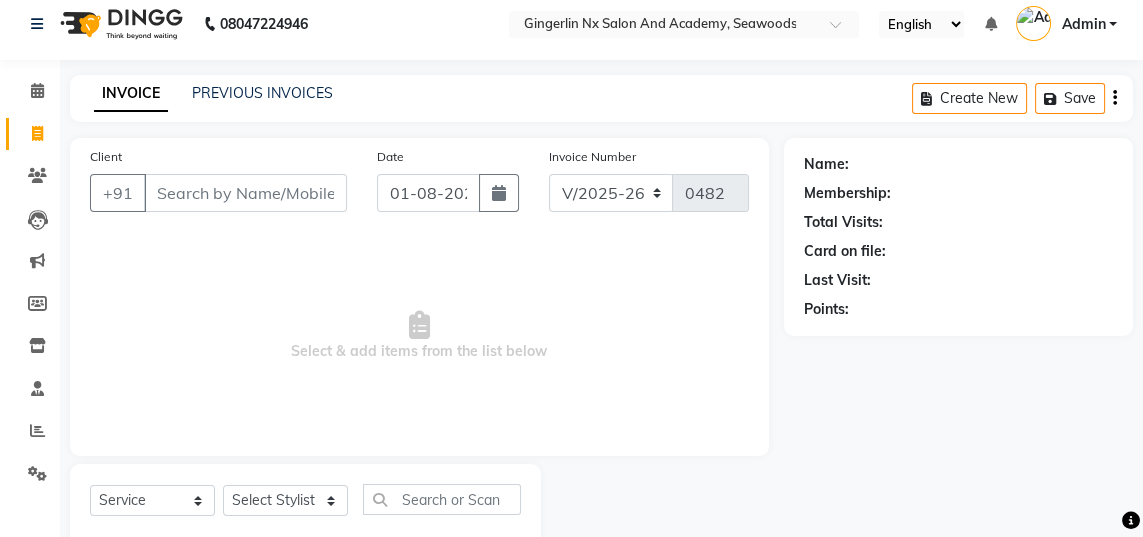 scroll, scrollTop: 63, scrollLeft: 0, axis: vertical 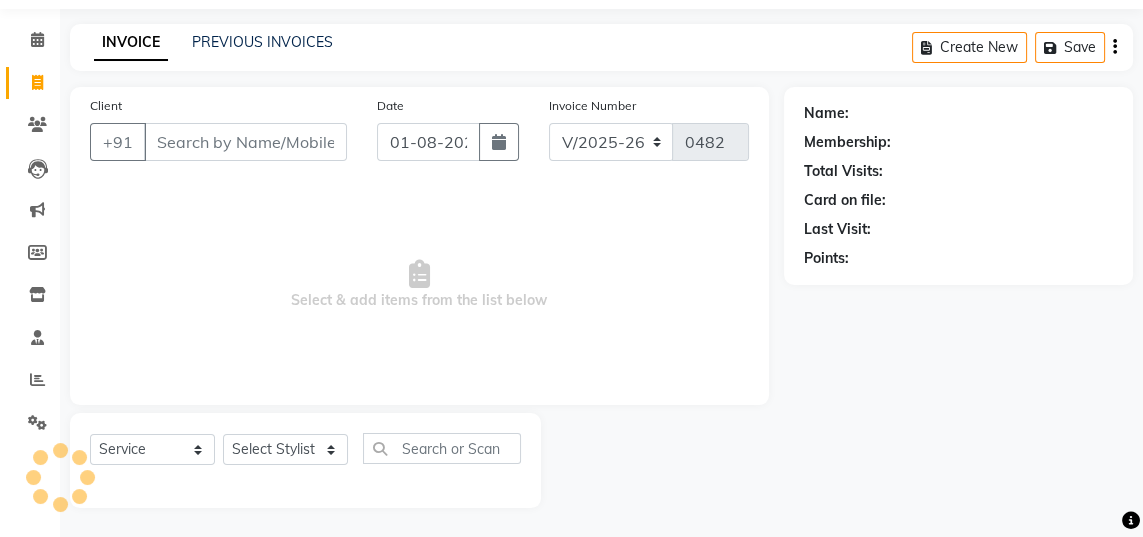 click on "Client" at bounding box center [245, 142] 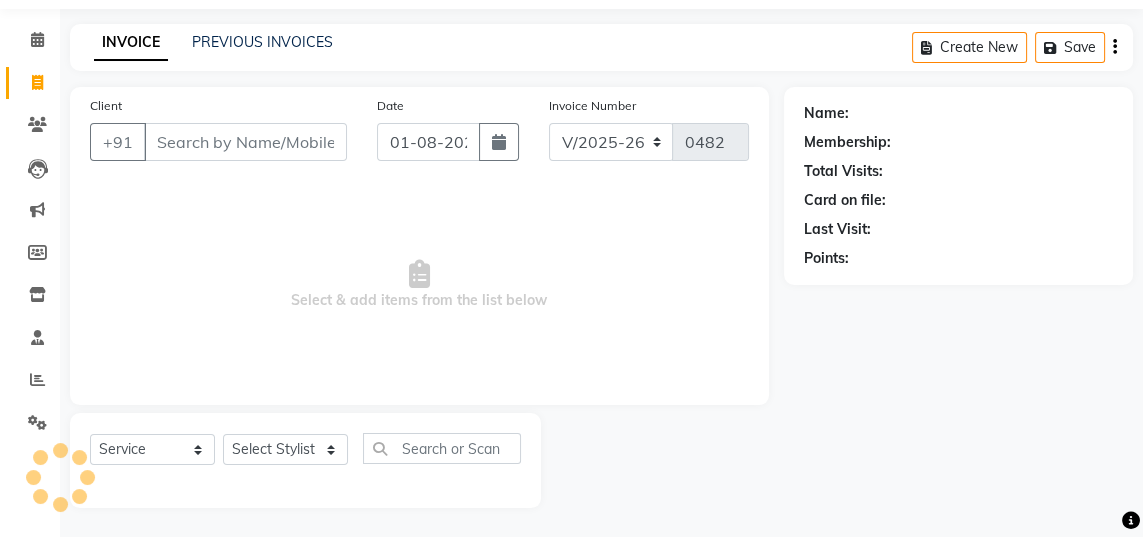 select on "membership" 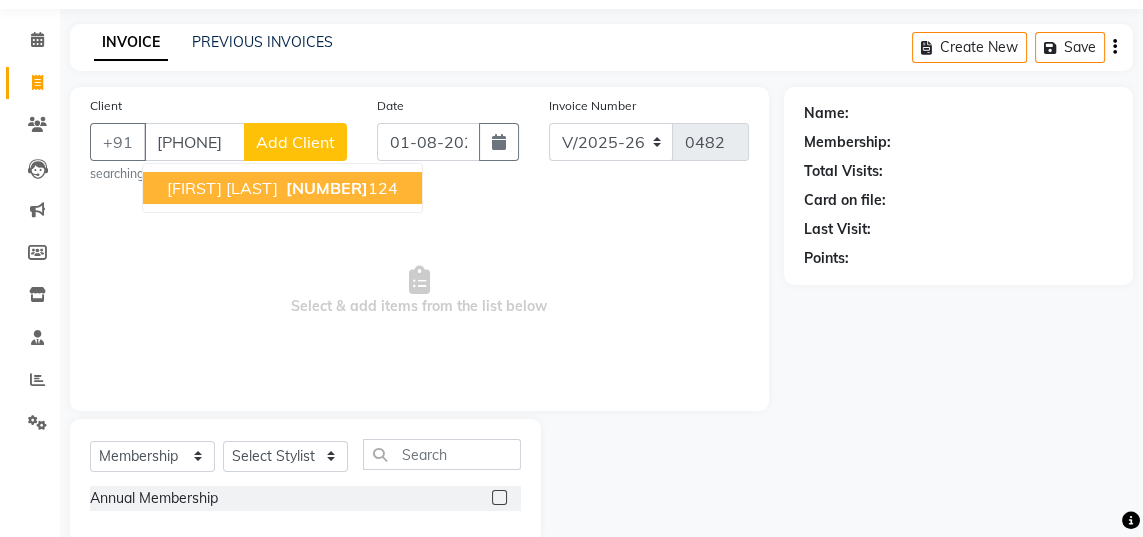 scroll, scrollTop: 0, scrollLeft: 0, axis: both 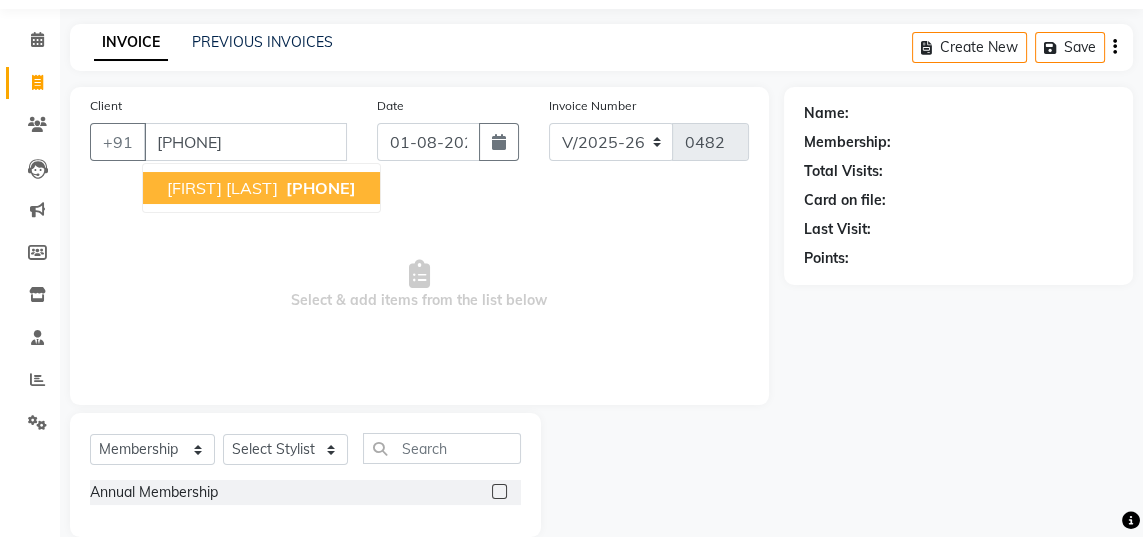 type on "[PHONE]" 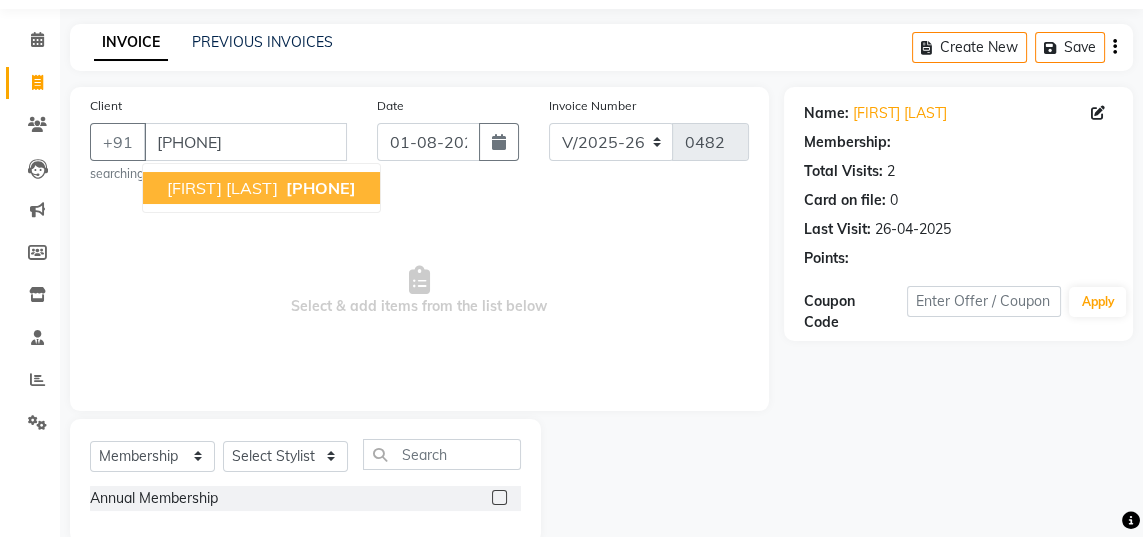 select on "2: Object" 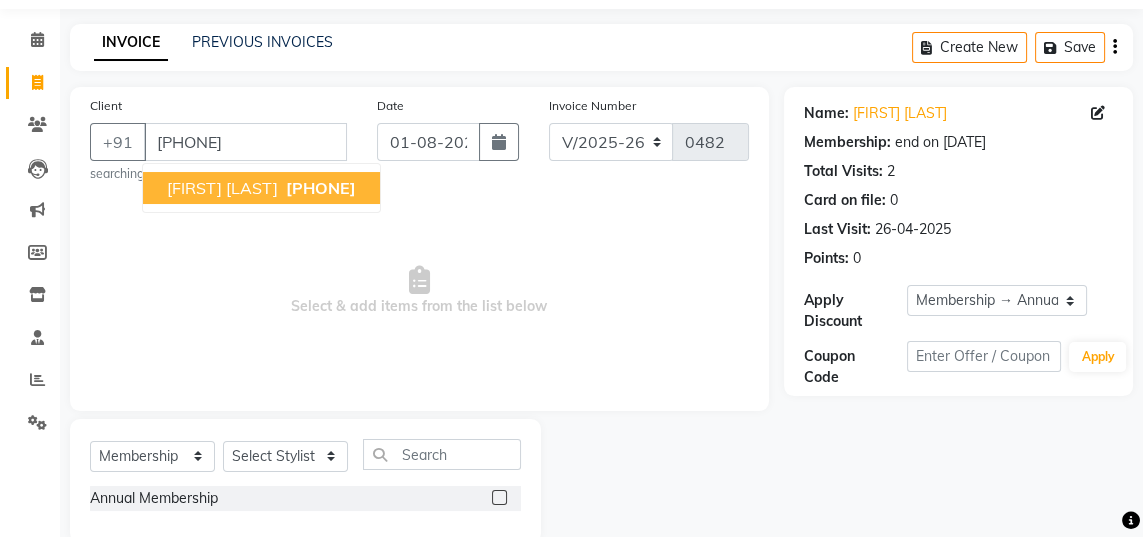 click on "[PHONE]" at bounding box center [321, 188] 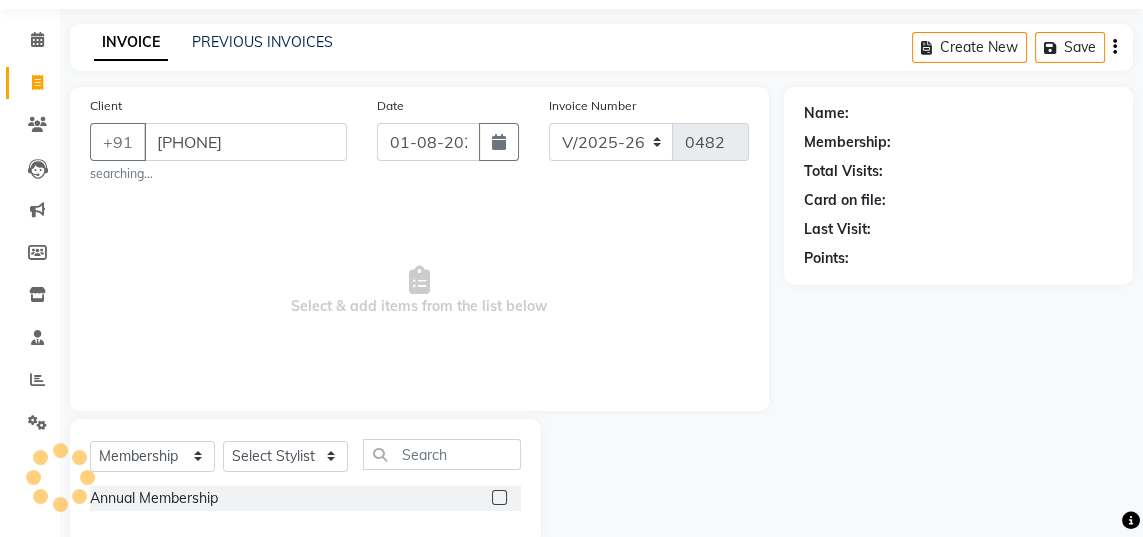 select on "2: Object" 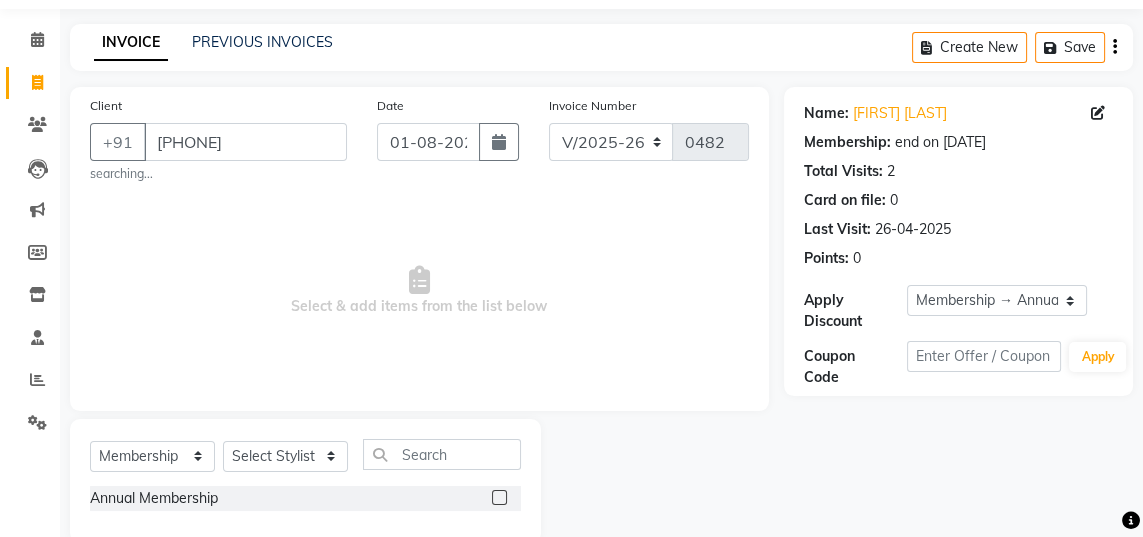 scroll, scrollTop: 100, scrollLeft: 0, axis: vertical 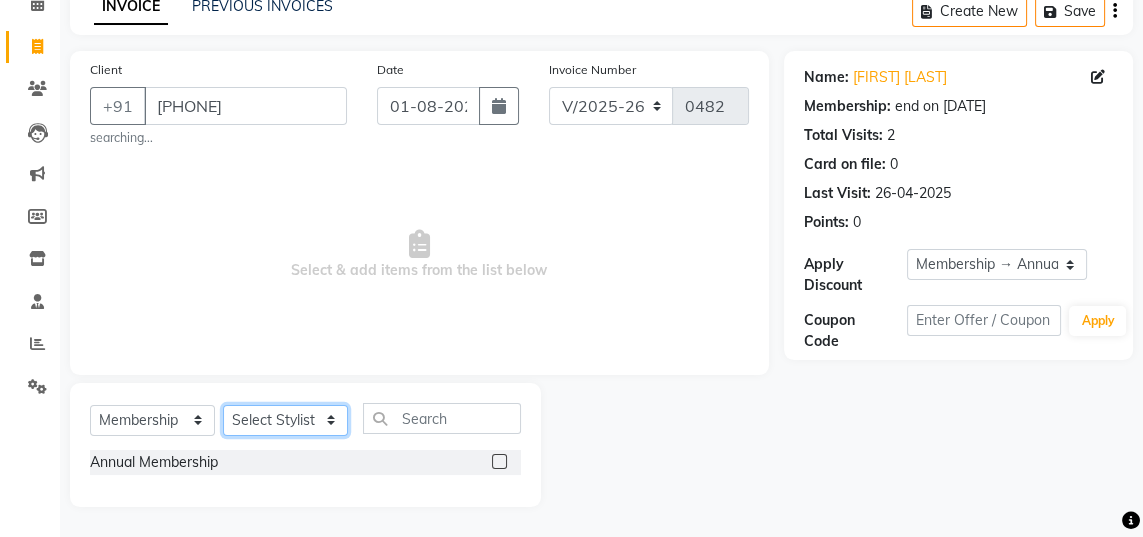 click on "Select Stylist Jaya Sajida Samar Sashina Sheetal Tosif" 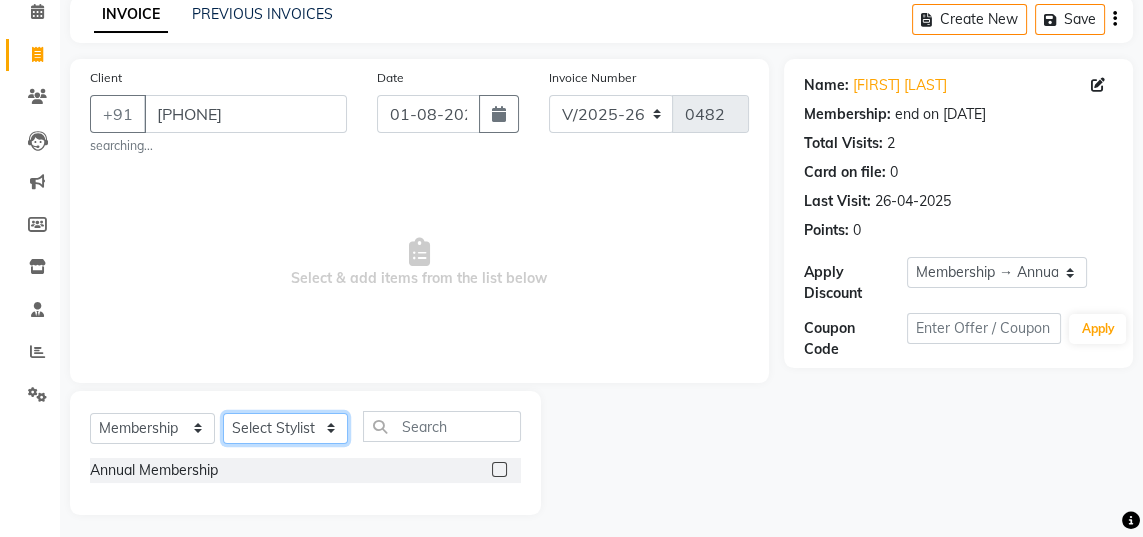 scroll, scrollTop: 95, scrollLeft: 0, axis: vertical 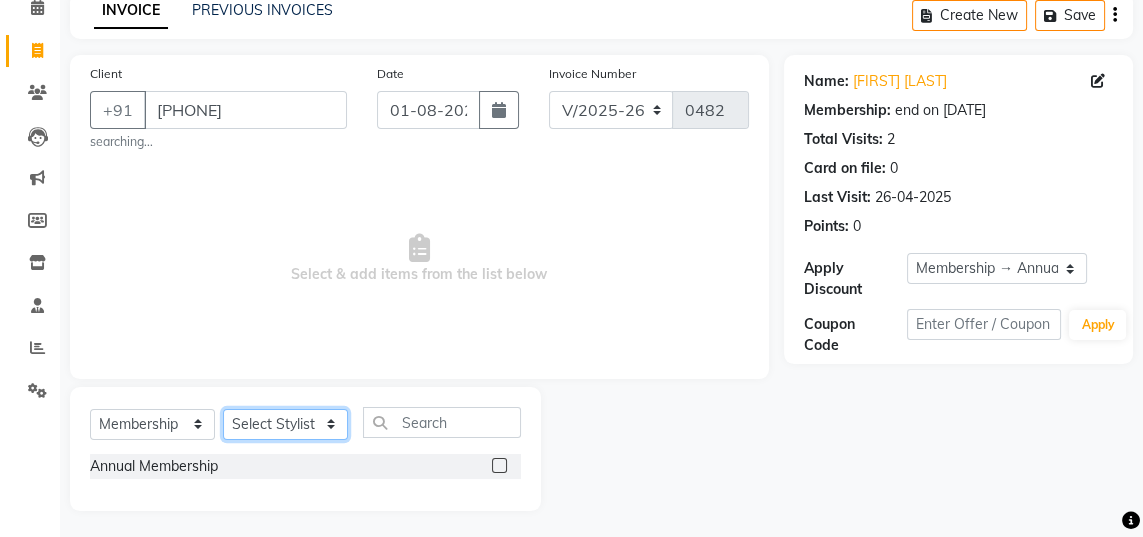 click on "Select Stylist Jaya Sajida Samar Sashina Sheetal Tosif" 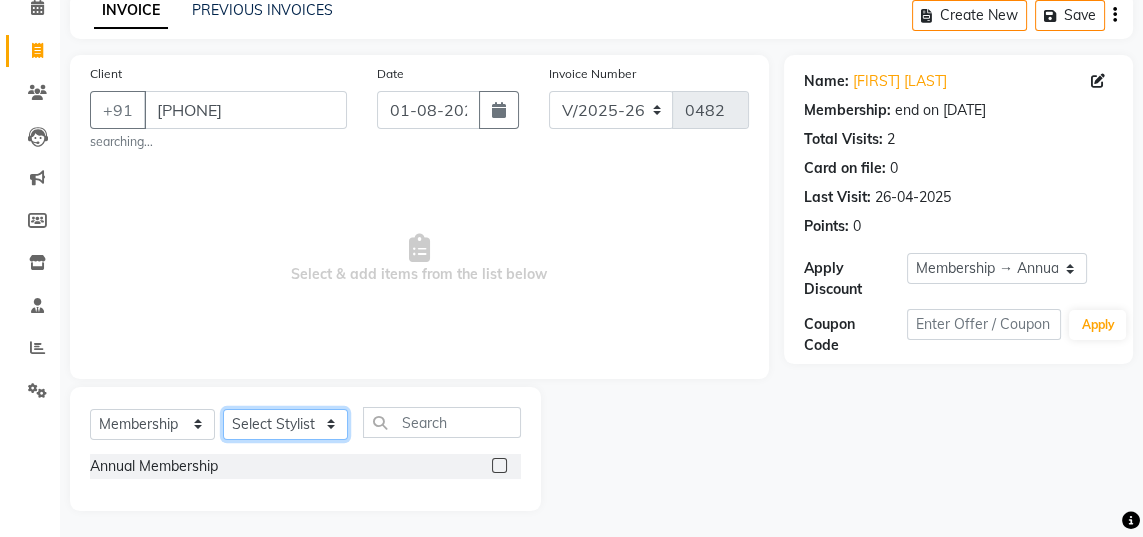 select on "84225" 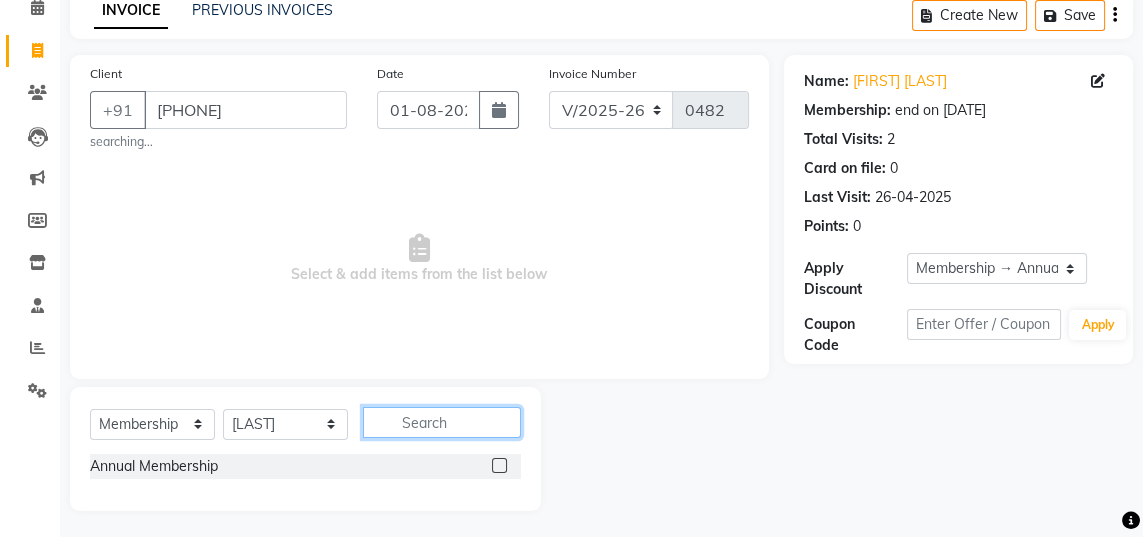 click 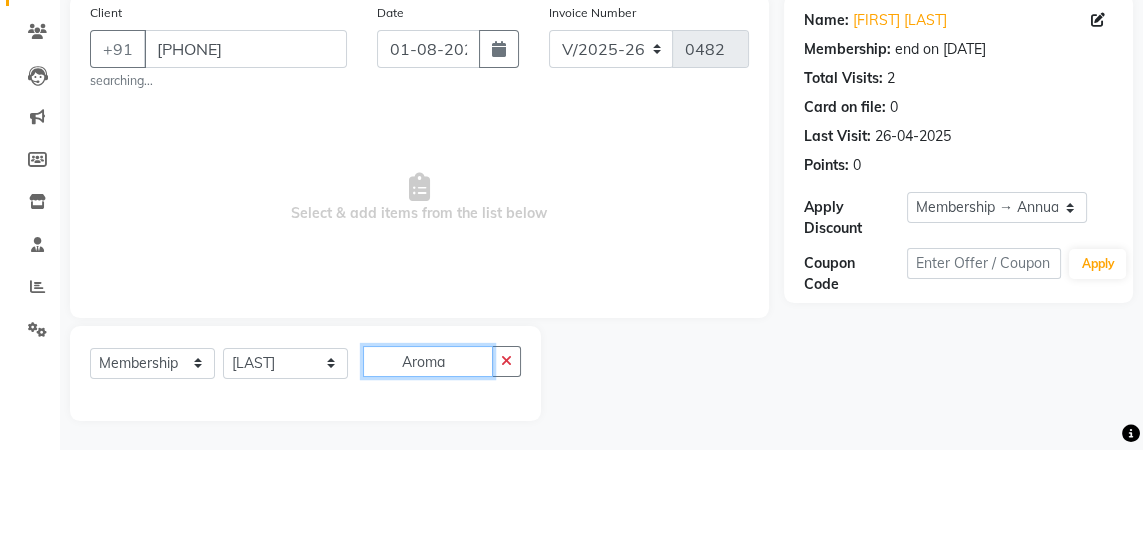 scroll, scrollTop: 69, scrollLeft: 0, axis: vertical 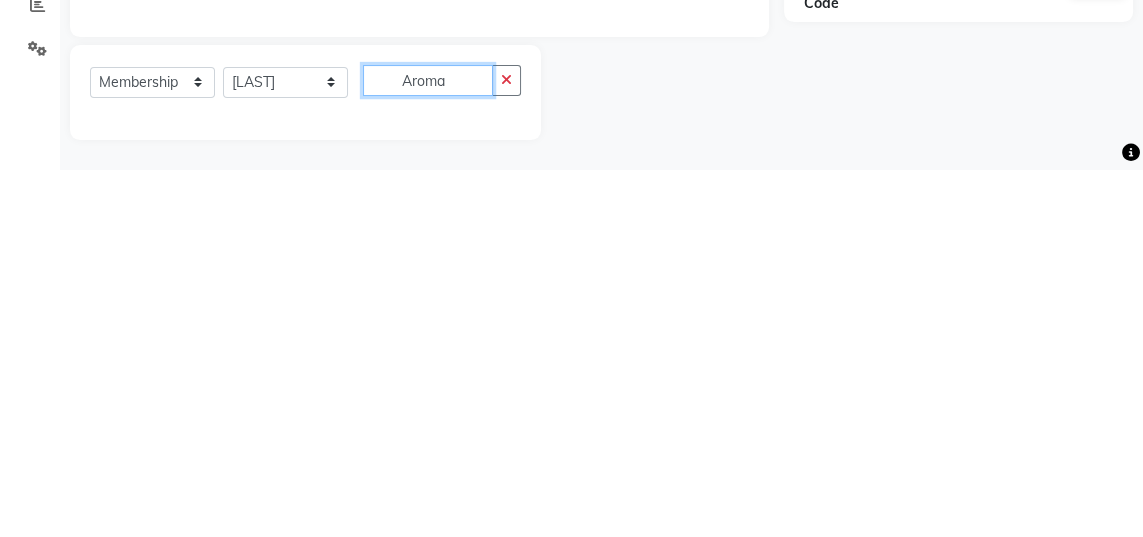 type on "Aroma" 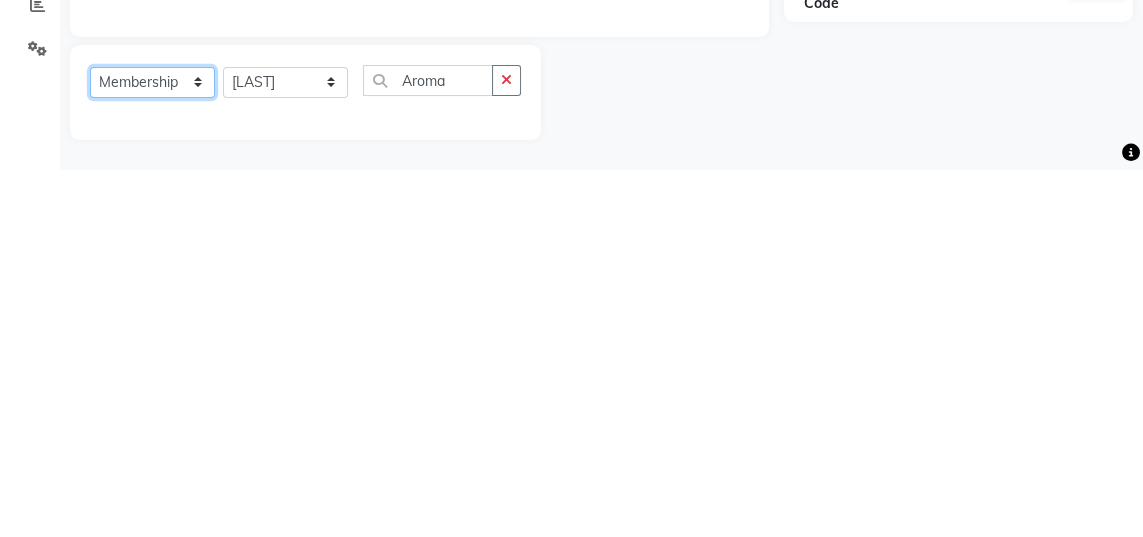 click on "Select  Service  Product  Membership  Package Voucher Prepaid Gift Card" 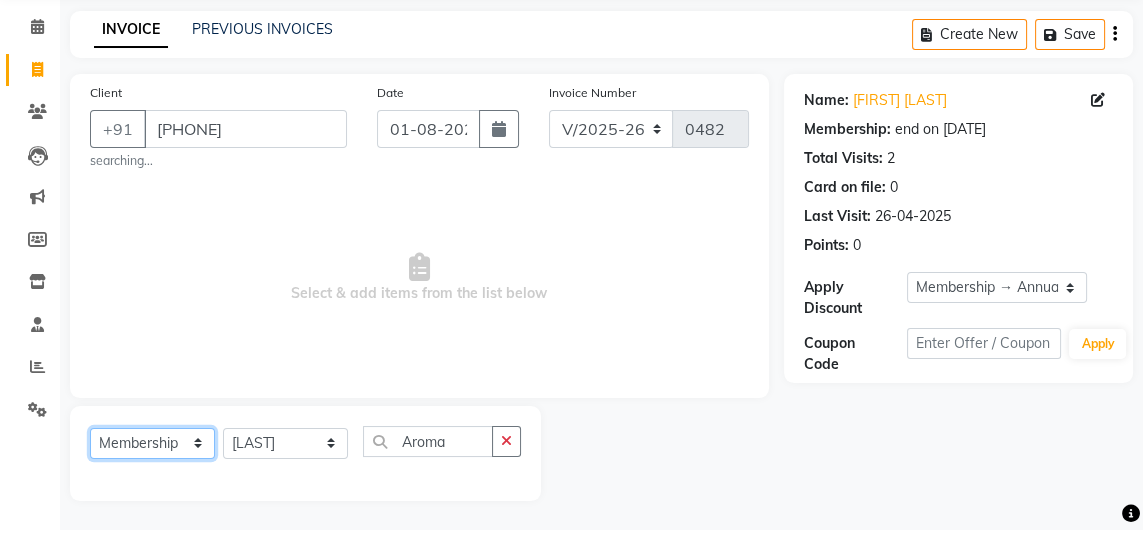 scroll, scrollTop: 69, scrollLeft: 0, axis: vertical 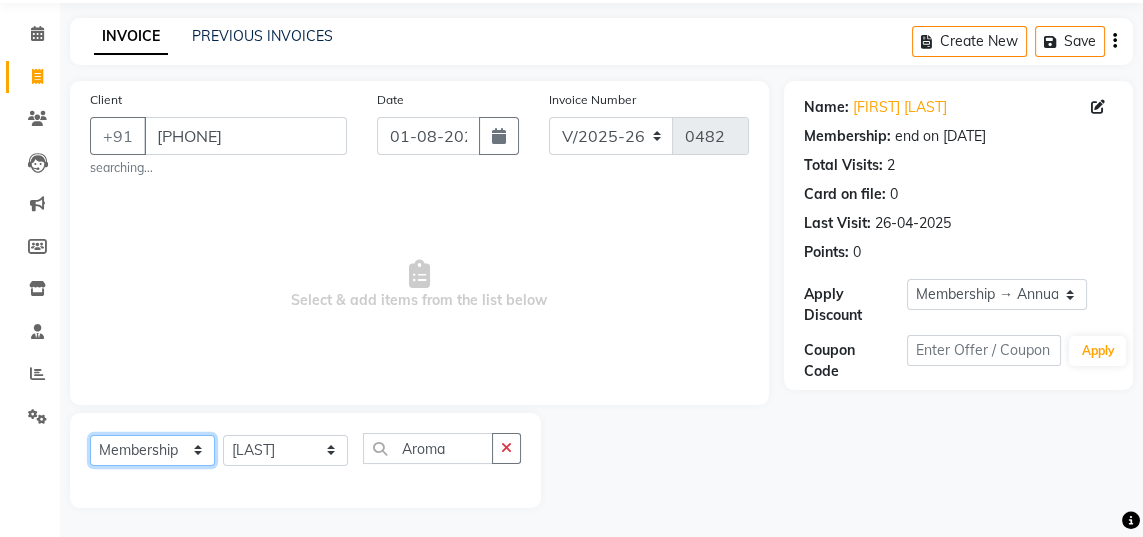 select on "service" 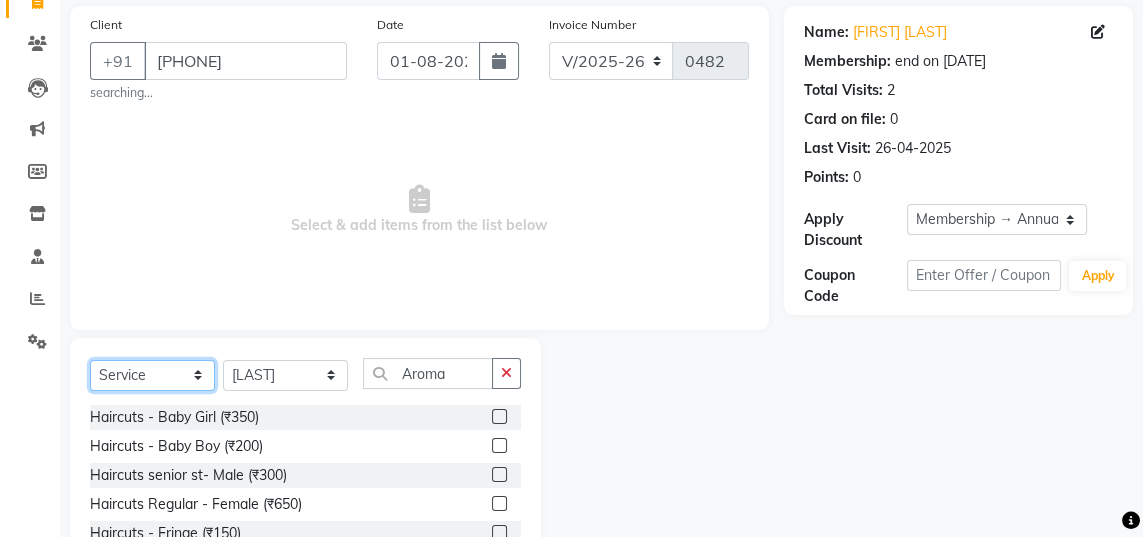 scroll, scrollTop: 173, scrollLeft: 0, axis: vertical 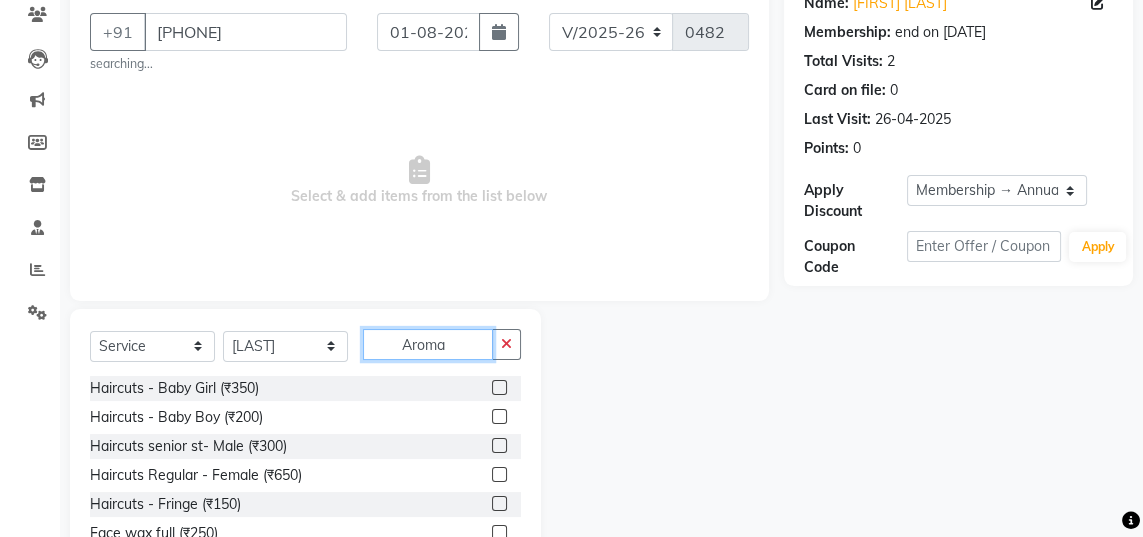 click on "Aroma" 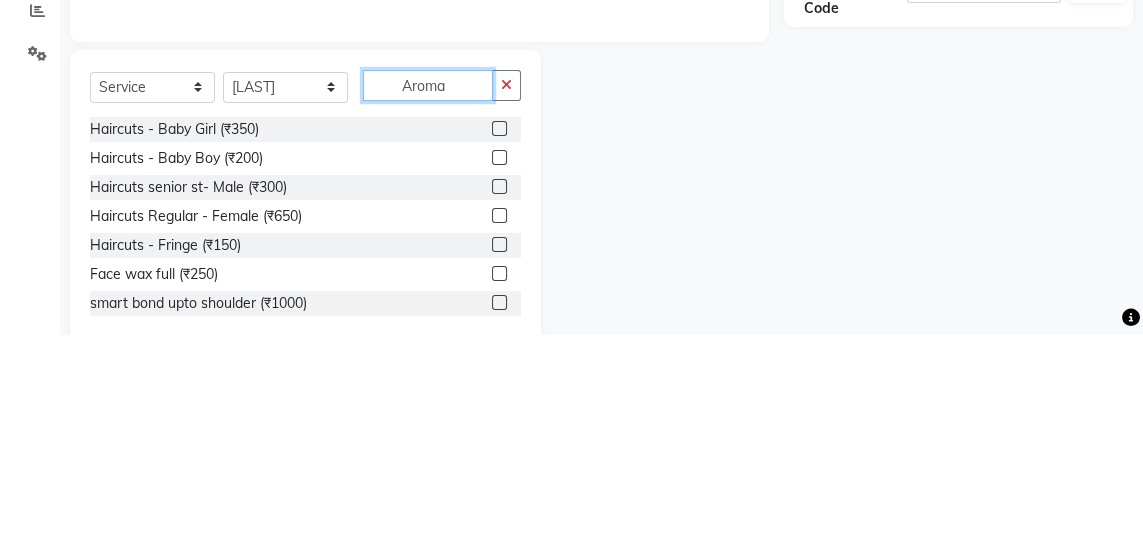 scroll, scrollTop: 100, scrollLeft: 0, axis: vertical 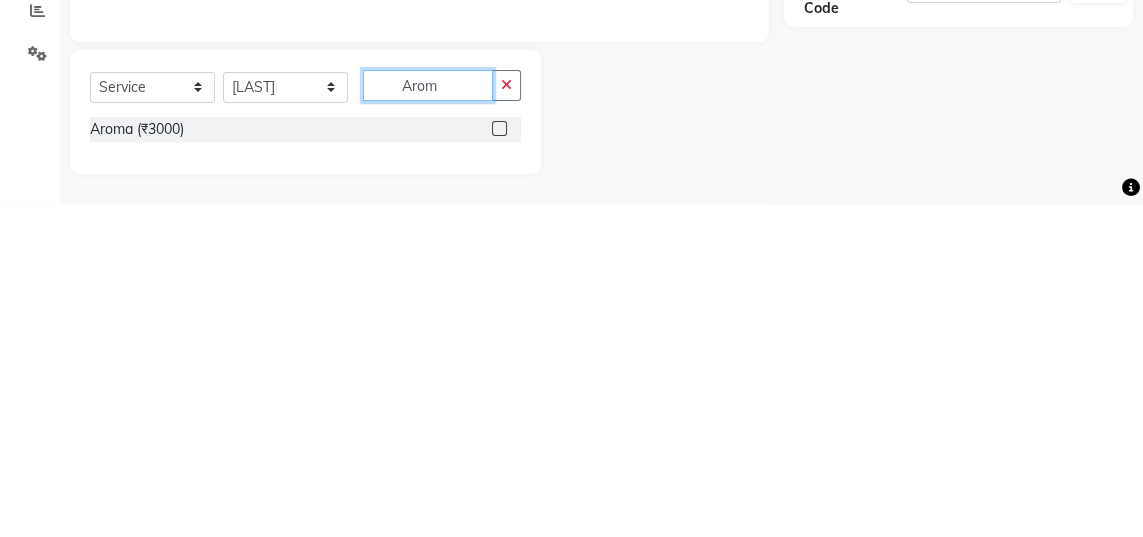 type on "Arom" 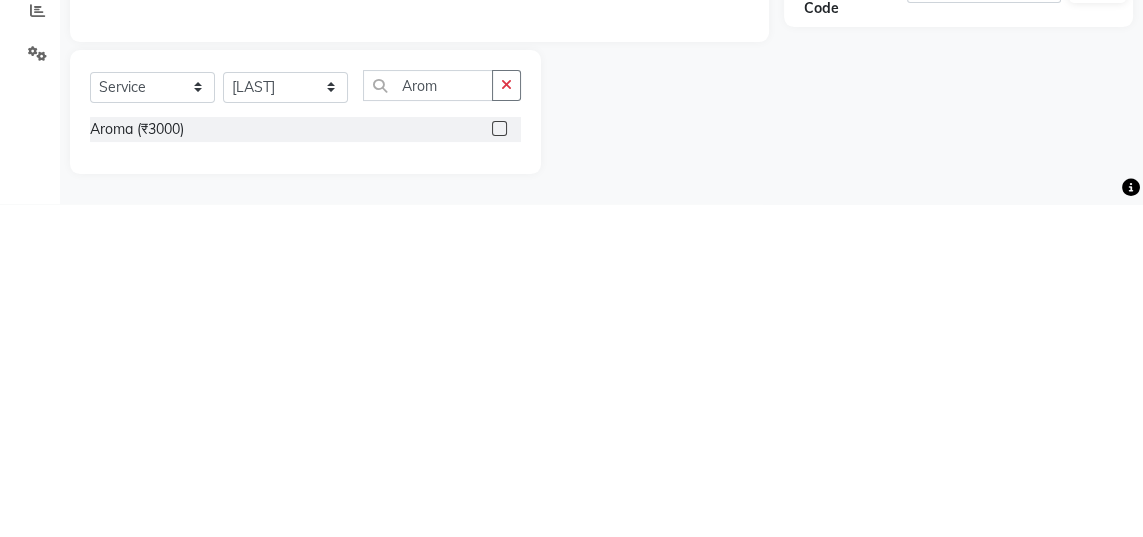 click 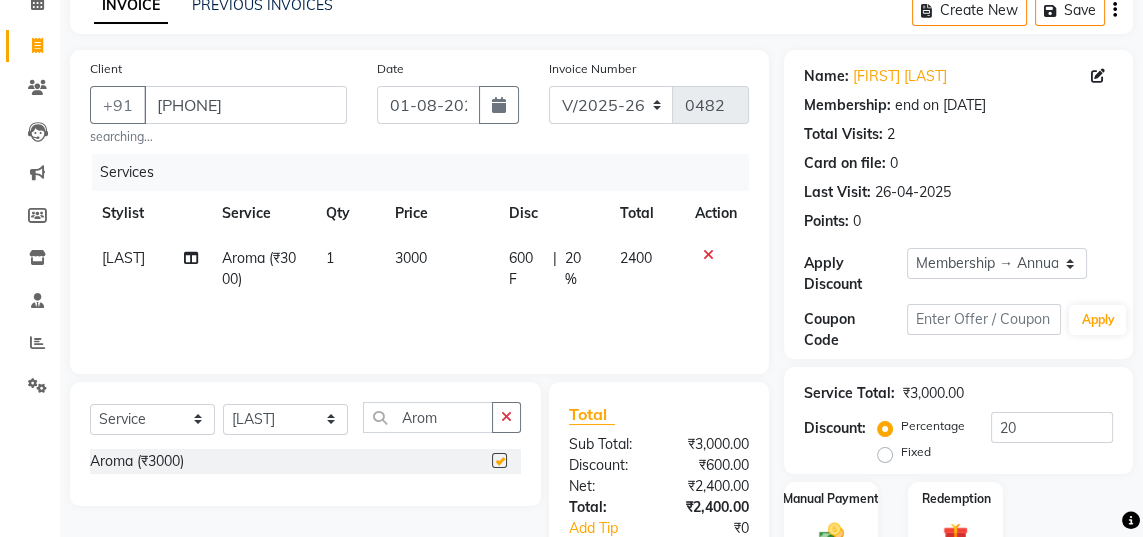 checkbox on "false" 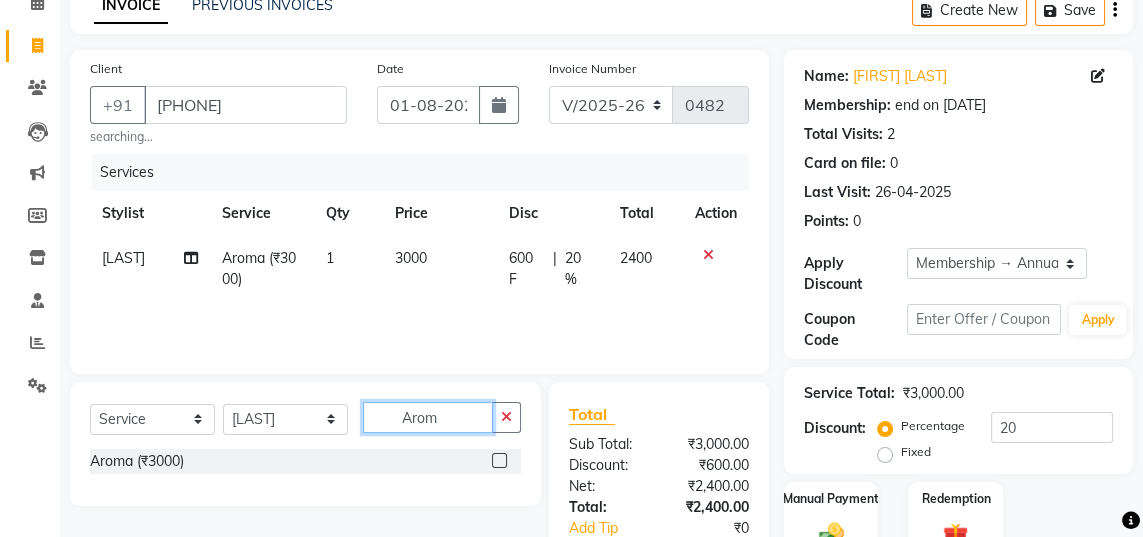 click on "Arom" 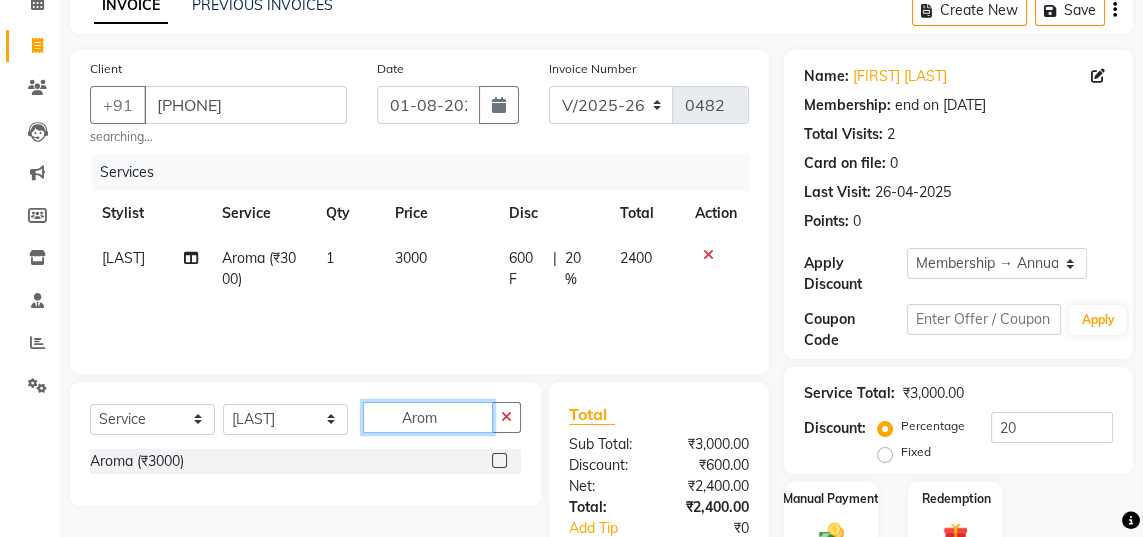 scroll, scrollTop: 100, scrollLeft: 0, axis: vertical 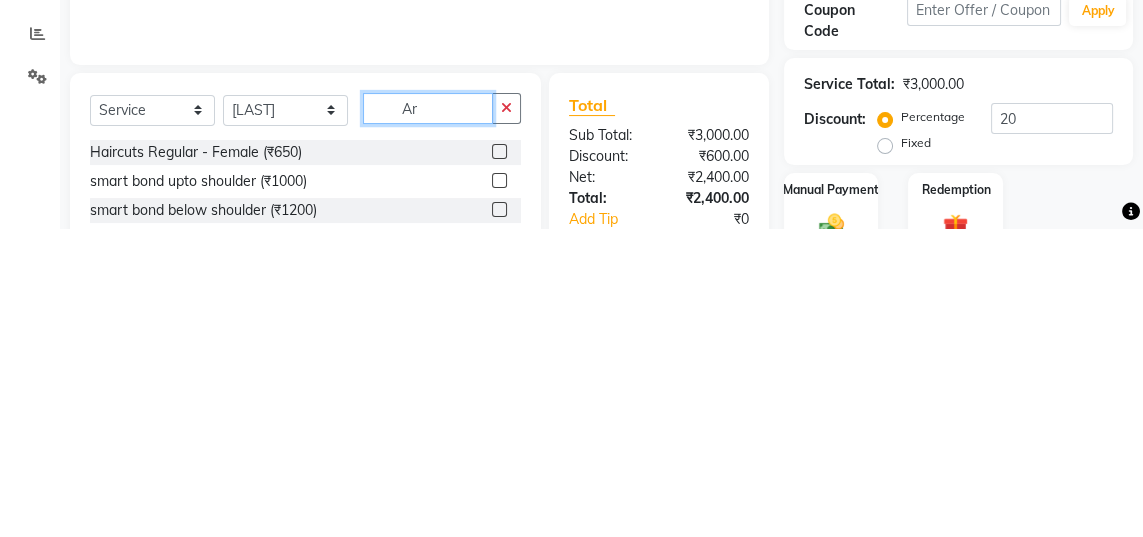 type on "A" 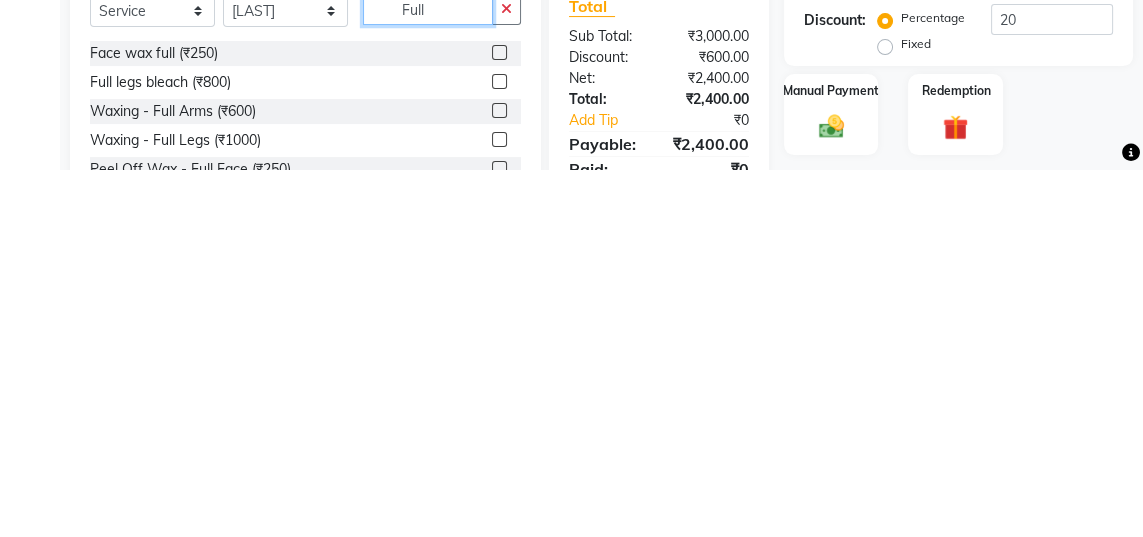scroll, scrollTop: 153, scrollLeft: 0, axis: vertical 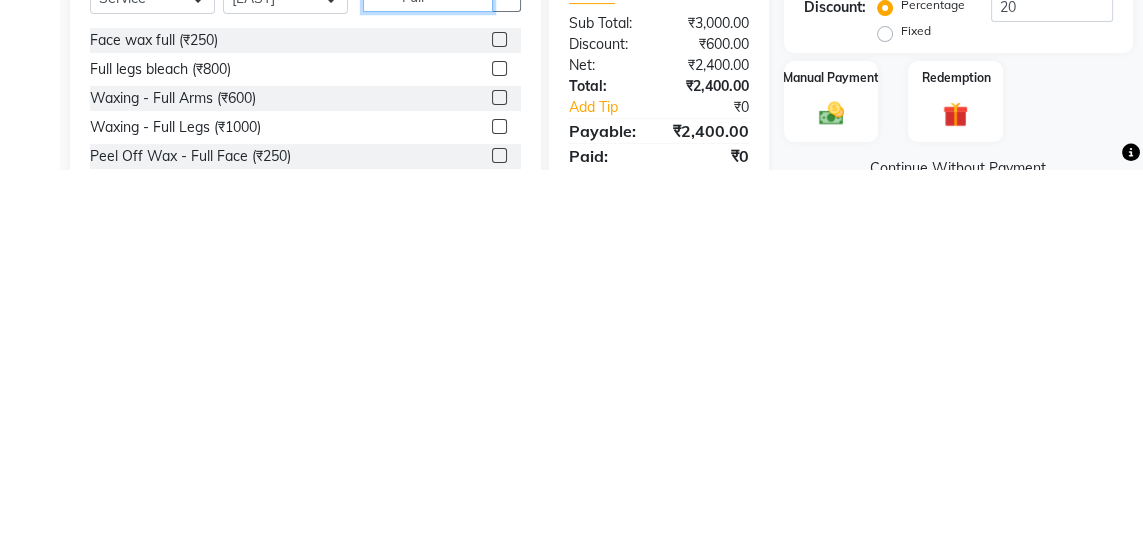 type on "Full" 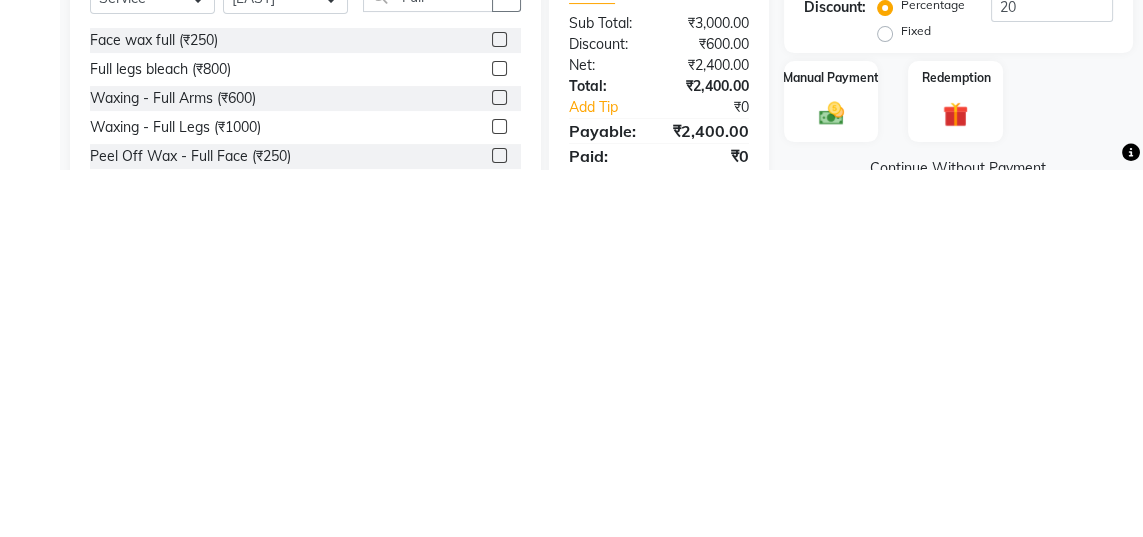 click 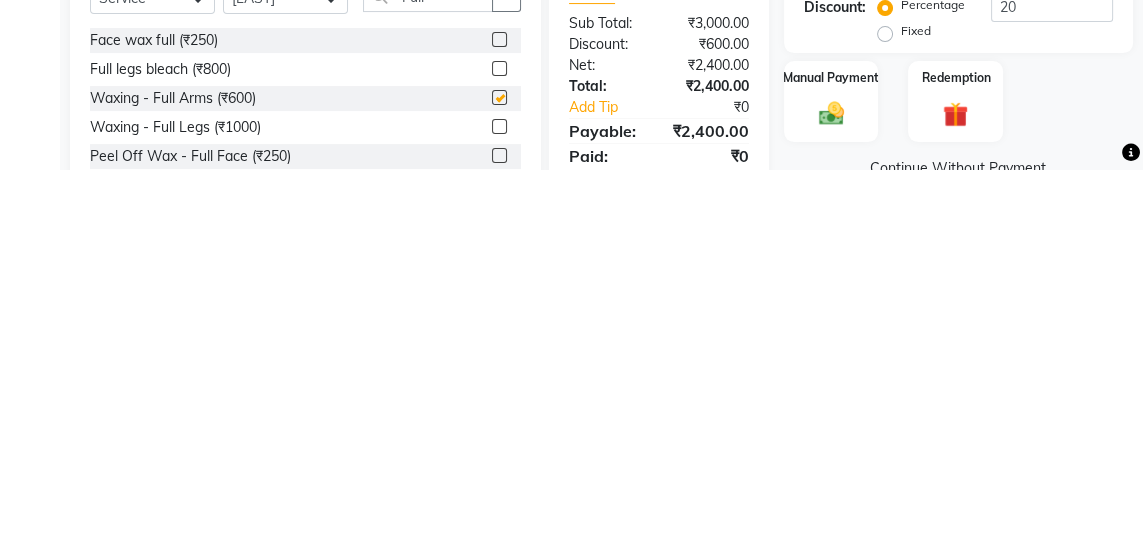 scroll, scrollTop: 153, scrollLeft: 0, axis: vertical 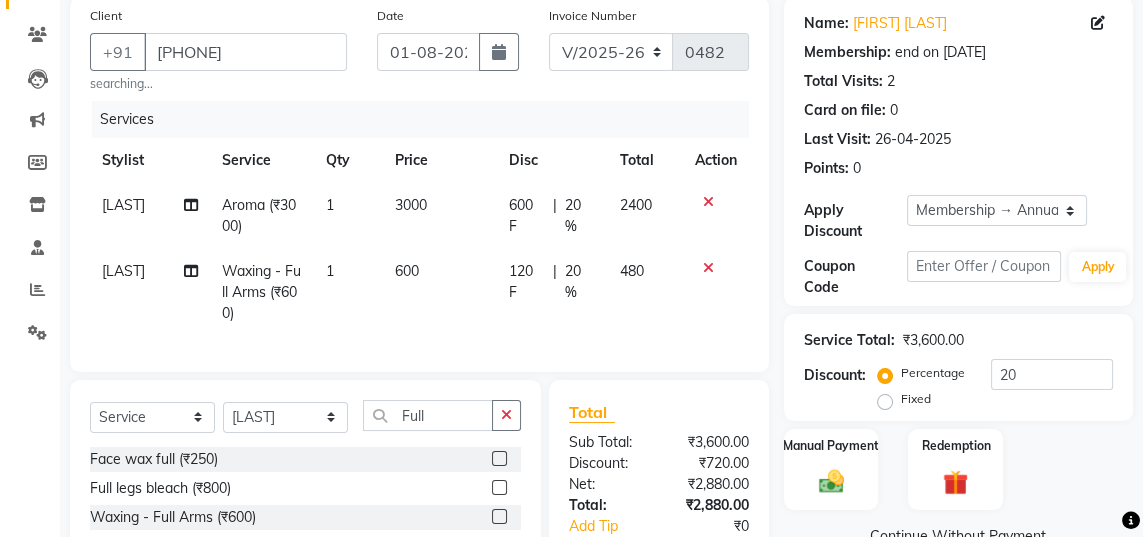 checkbox on "false" 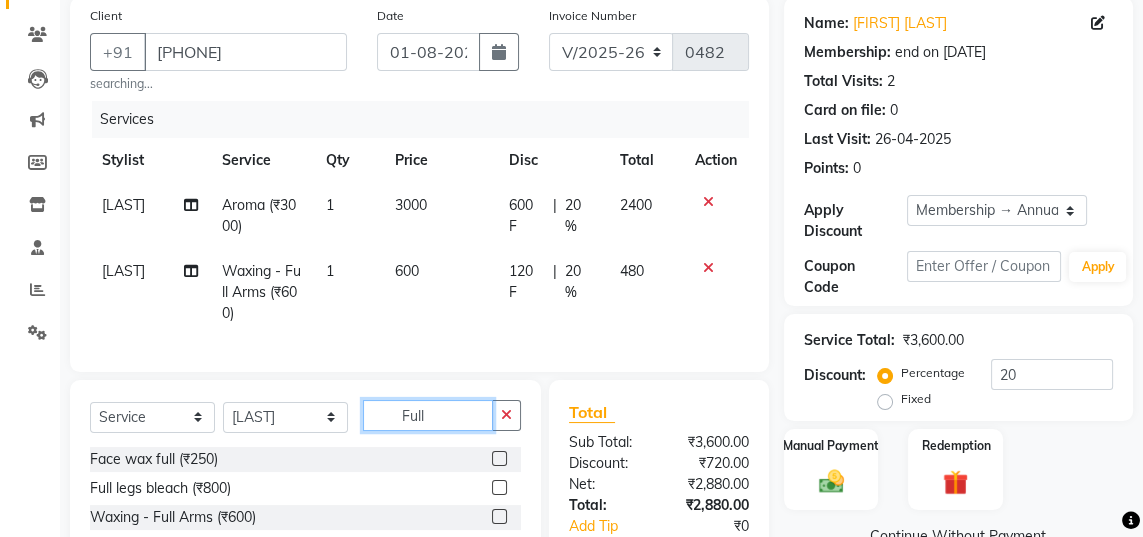 click on "Full" 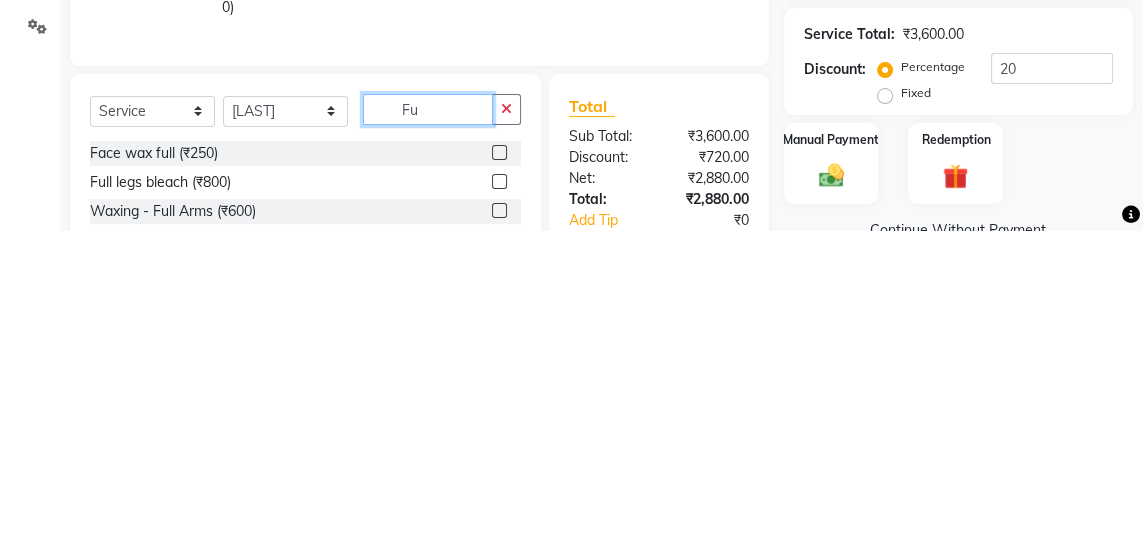 type on "F" 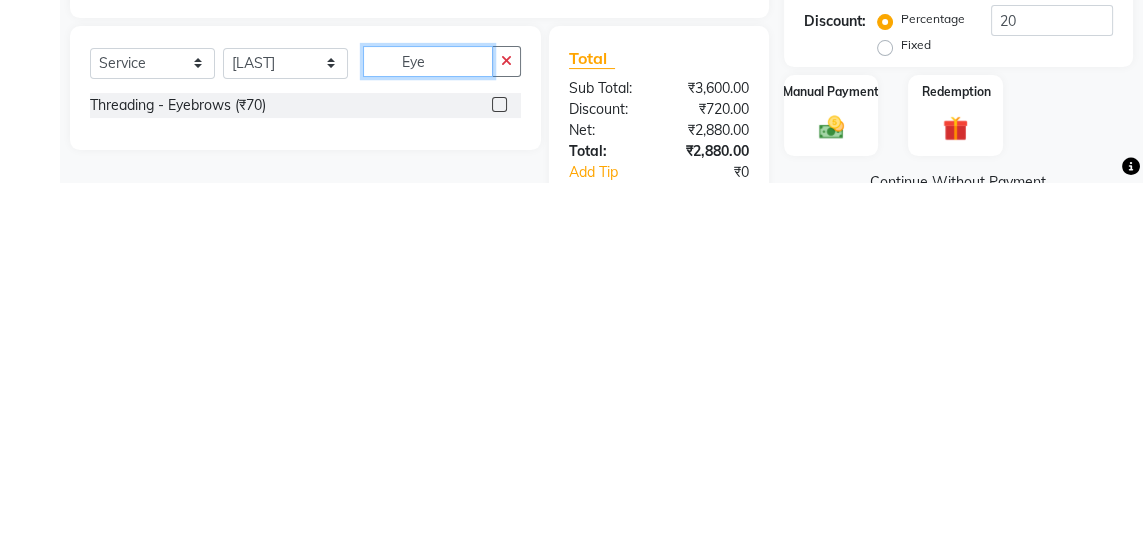 type on "Eye" 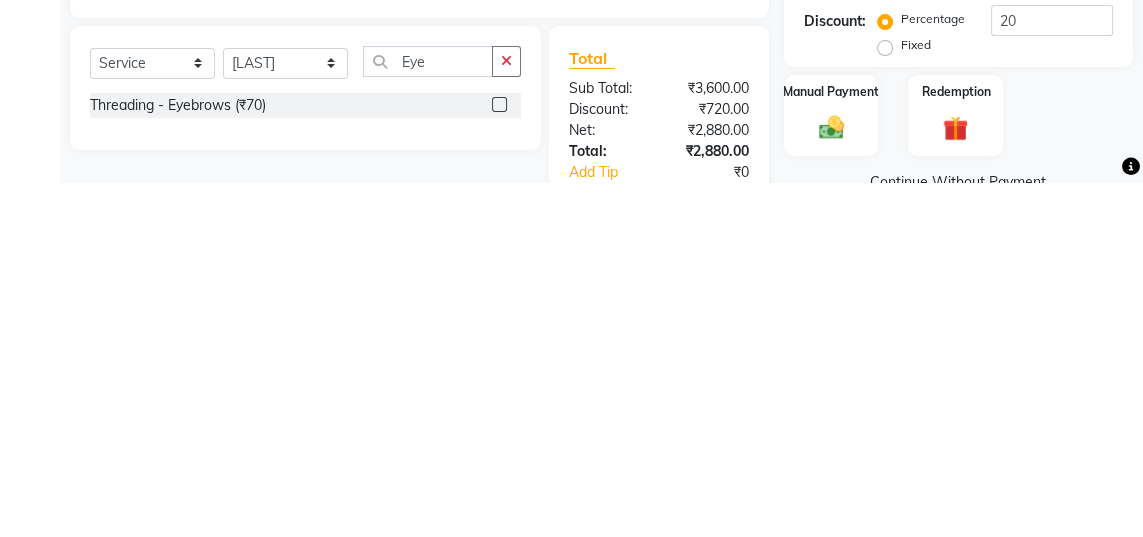 click 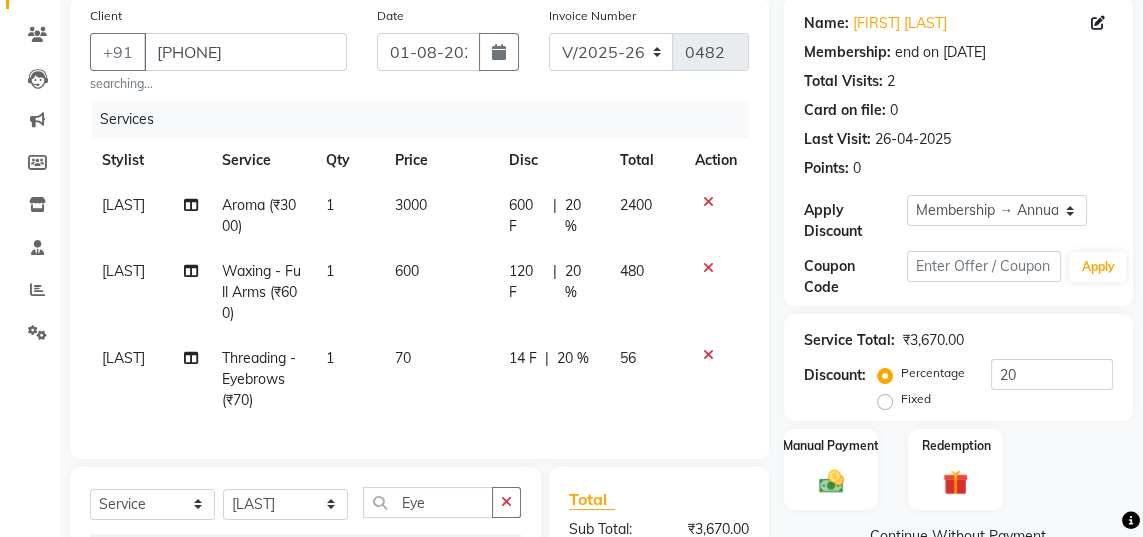 checkbox on "false" 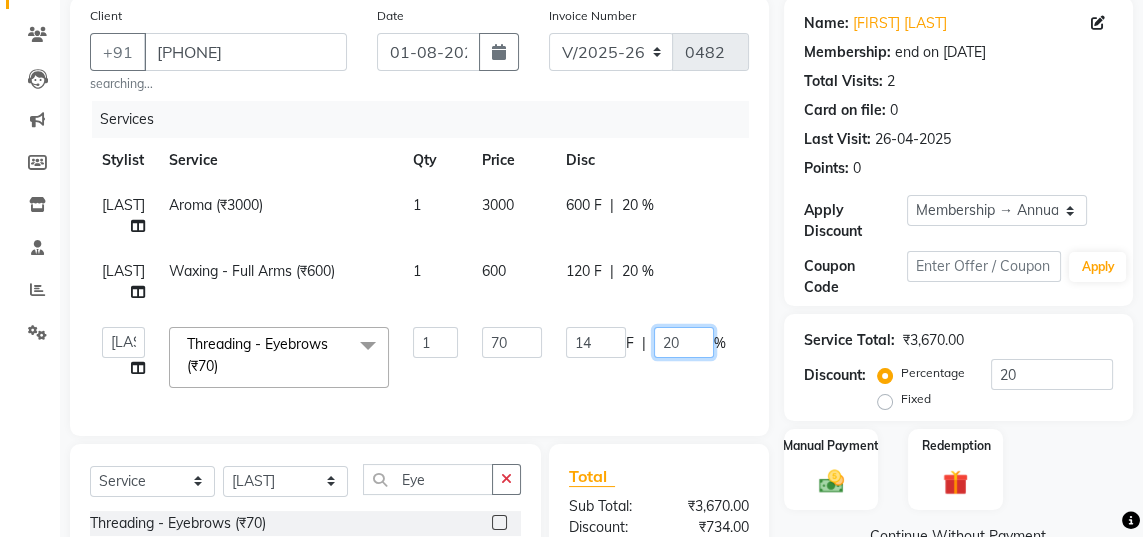 click on "20" 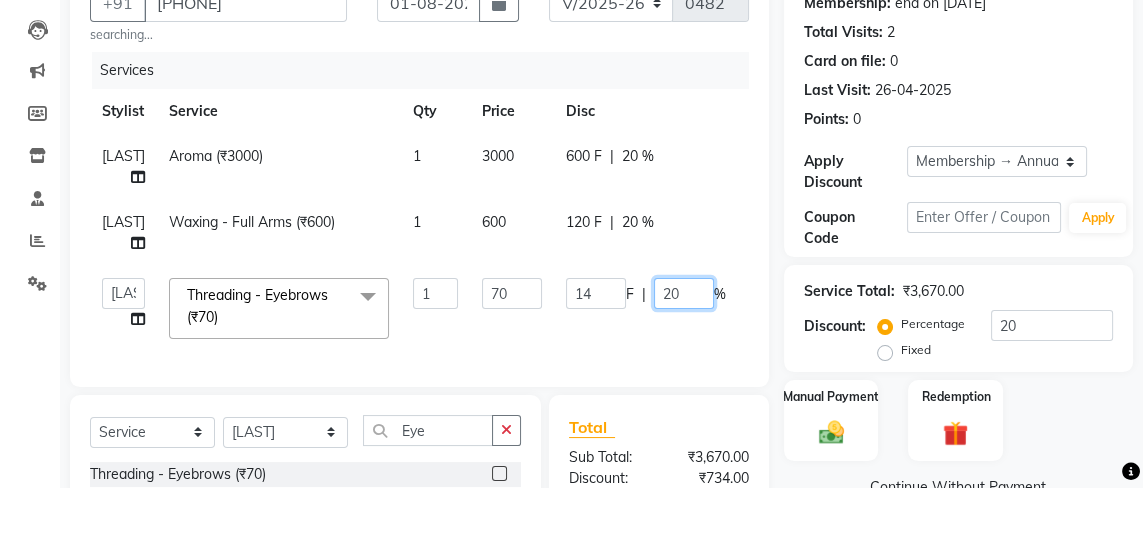 scroll, scrollTop: 153, scrollLeft: 0, axis: vertical 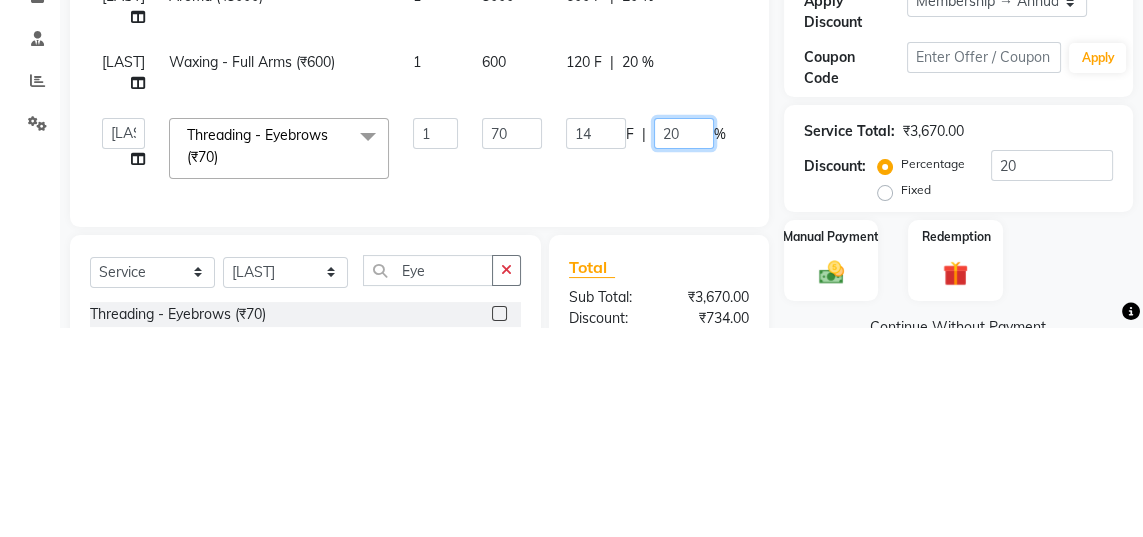 type on "2" 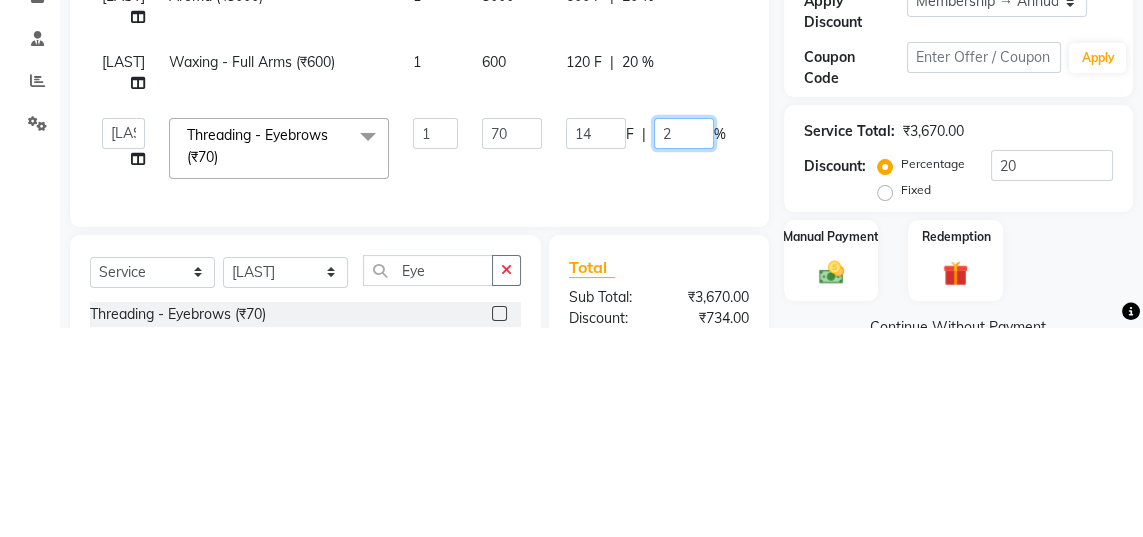 type 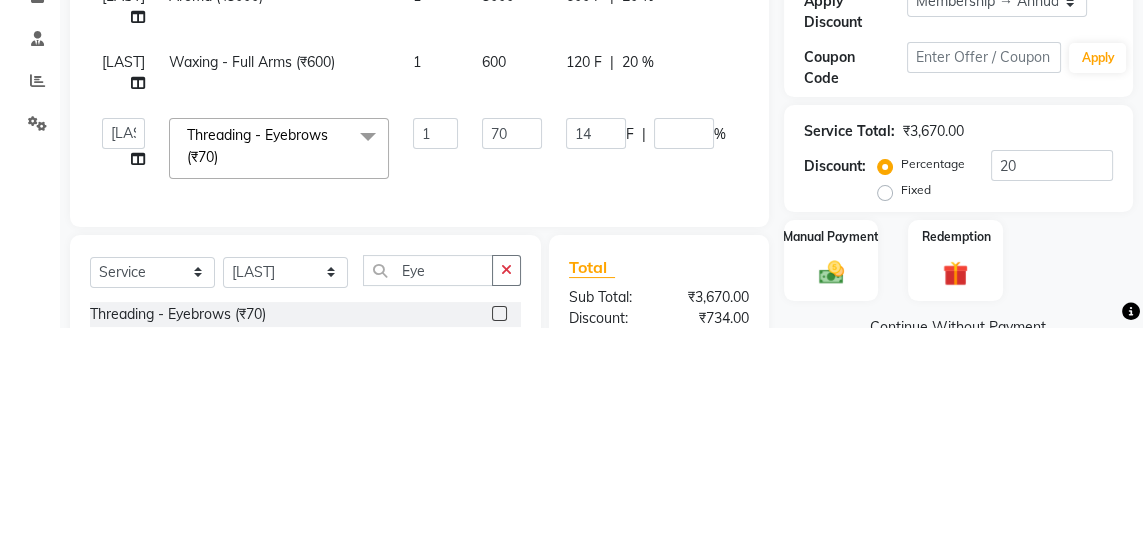 click on "Client +[COUNTRY_CODE] [PHONE] searching... Date [DATE] Invoice Number V/[YEAR] V/[YEAR]-[YEAR] [NUMBER] Services Stylist Service Qty Price Disc Total Action [LAST] Aroma (₹[PRICE]) 1 [PRICE] [PRICE] F | [PERCENT] % [PRICE] [LAST] Waxing - Full Arms (₹[PRICE]) 1 [PRICE] [PRICE] F | [PERCENT] % [PRICE] Jaya [LAST] [LAST] [LAST] [LAST] [LAST] Threading - Eyebrows (₹[PRICE]) x Haircuts - Baby Girl (₹[PRICE]) Haircuts - Baby Boy (₹[PRICE]) Haircuts senior st- Male (₹[PRICE]) Haircuts Regular - Female (₹[PRICE]) Haircuts - Fringe (₹[PRICE]) Face wax full (₹[PRICE]) smart bond upto shoulder (₹[PRICE]) smart bond below shoulder (₹[PRICE]) Haircuts Sr. Stylist - Female (₹[PRICE]) Haircuts Director - Female (₹[PRICE]) Haircuts Sr. Stylist - Male (₹[PRICE]) Haircuts Director- Male (₹[PRICE]) streaks (₹[PRICE]) cystein wash upto shoulder (₹[PRICE]) cystien wash below shoulder (₹[PRICE]) Botox (₹[PRICE]) Nanoplastia (₹[PRICE]) Makeup (₹[PRICE]) Olaplex (₹[PRICE]) Back neck bleach (₹[PRICE]) Neck bleach (₹[PRICE]) Arms bleach (₹[PRICE]) Feet bleach (₹[PRICE]) Back bleach (₹[PRICE]) Radiance (₹[PRICE])" 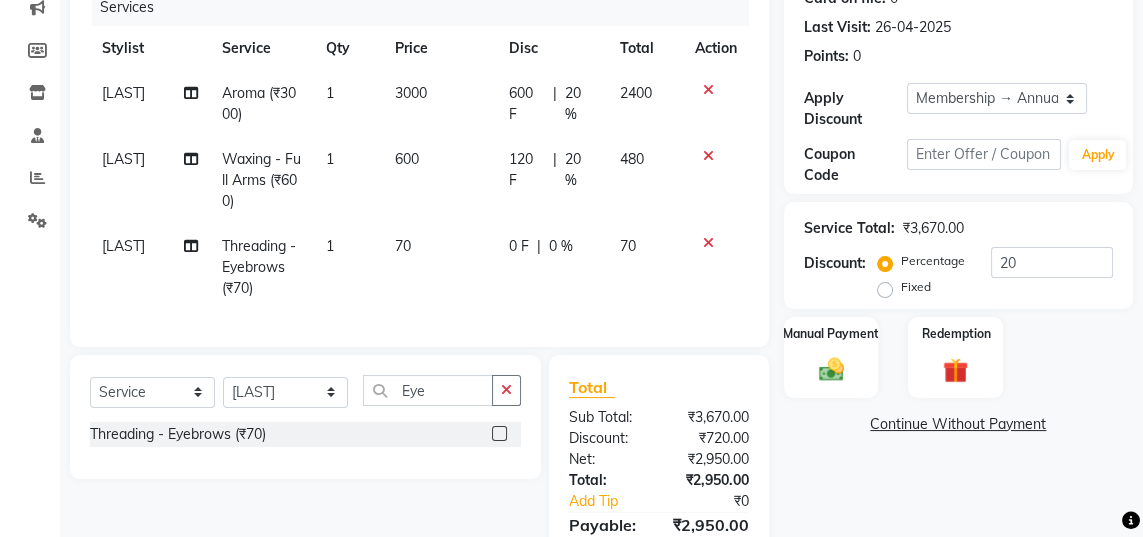scroll, scrollTop: 268, scrollLeft: 0, axis: vertical 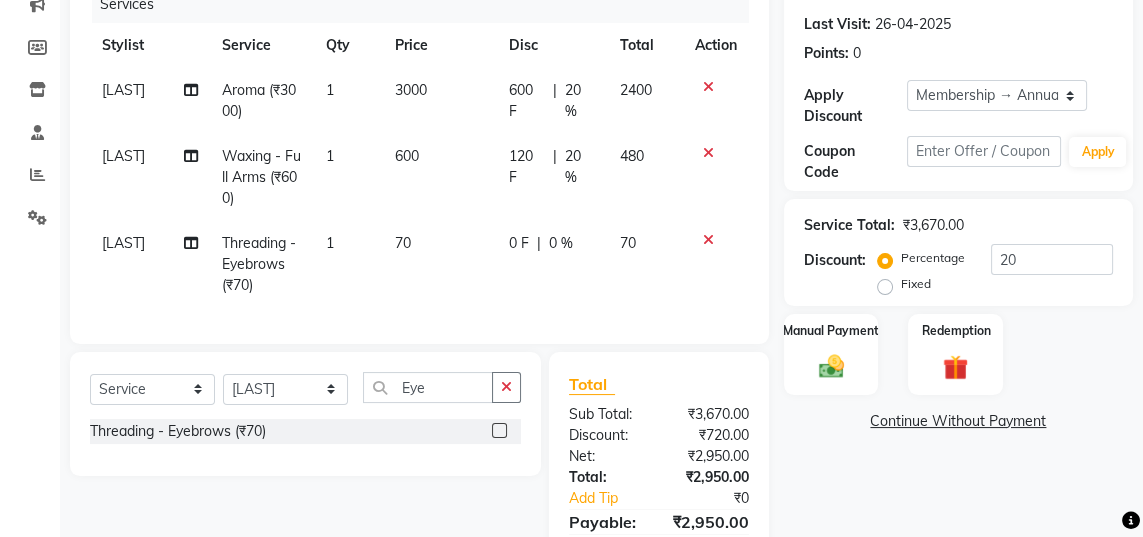 click on "Manual Payment" 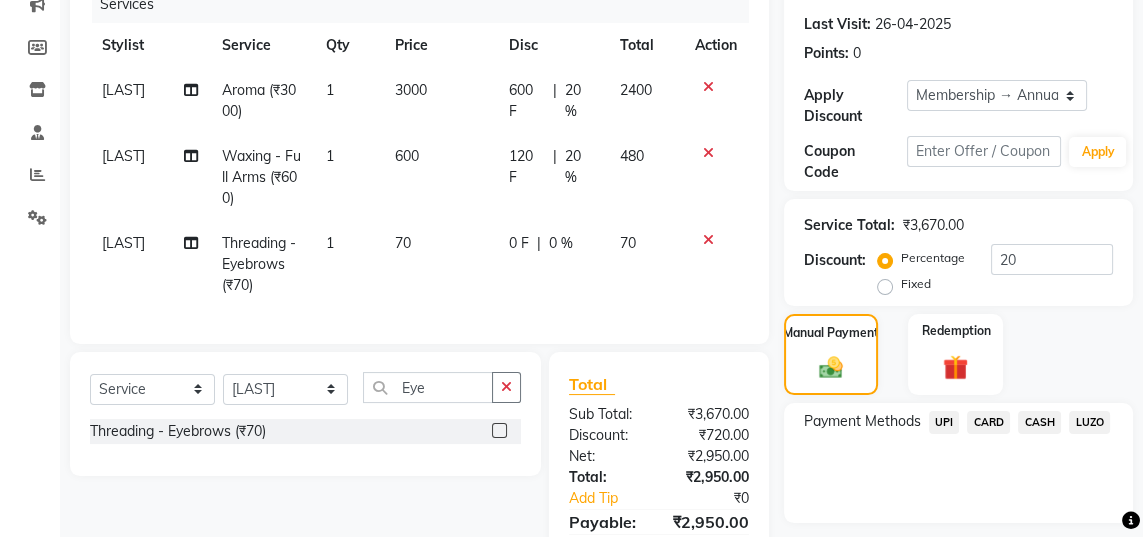 click on "UPI" 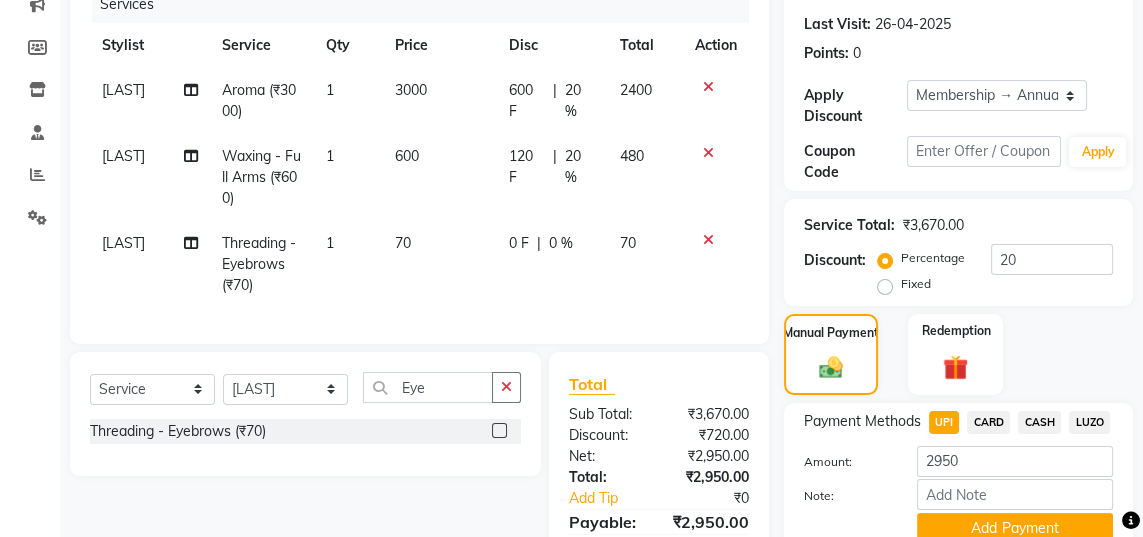 click on "Add Payment" 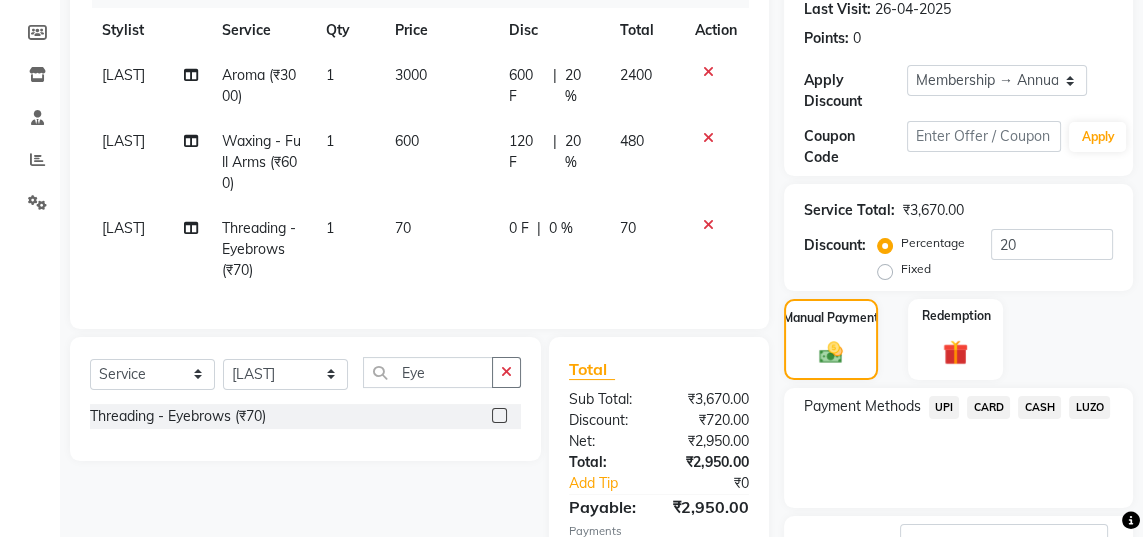 scroll, scrollTop: 420, scrollLeft: 0, axis: vertical 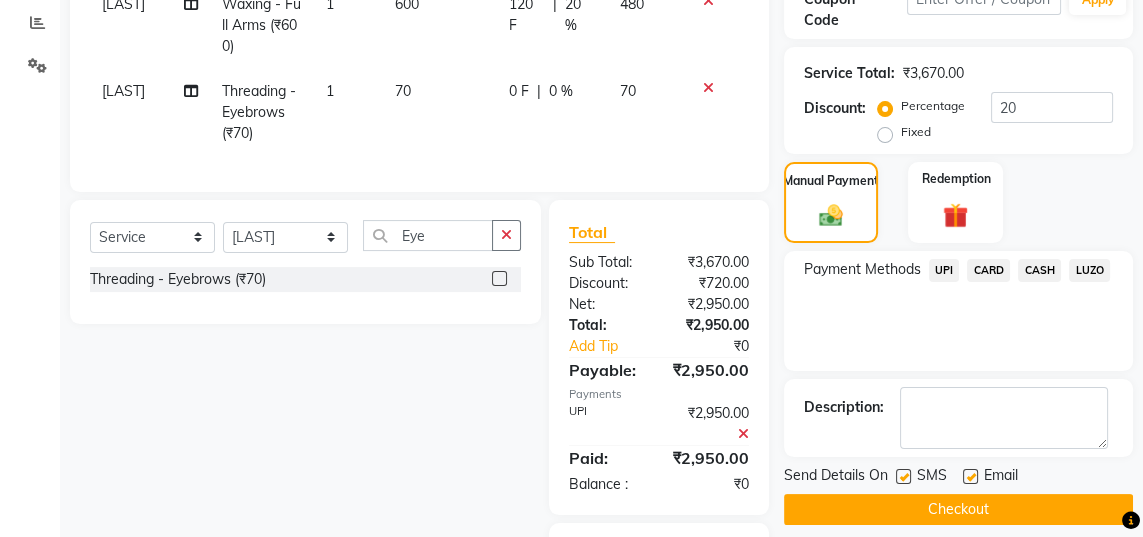 click on "Checkout" 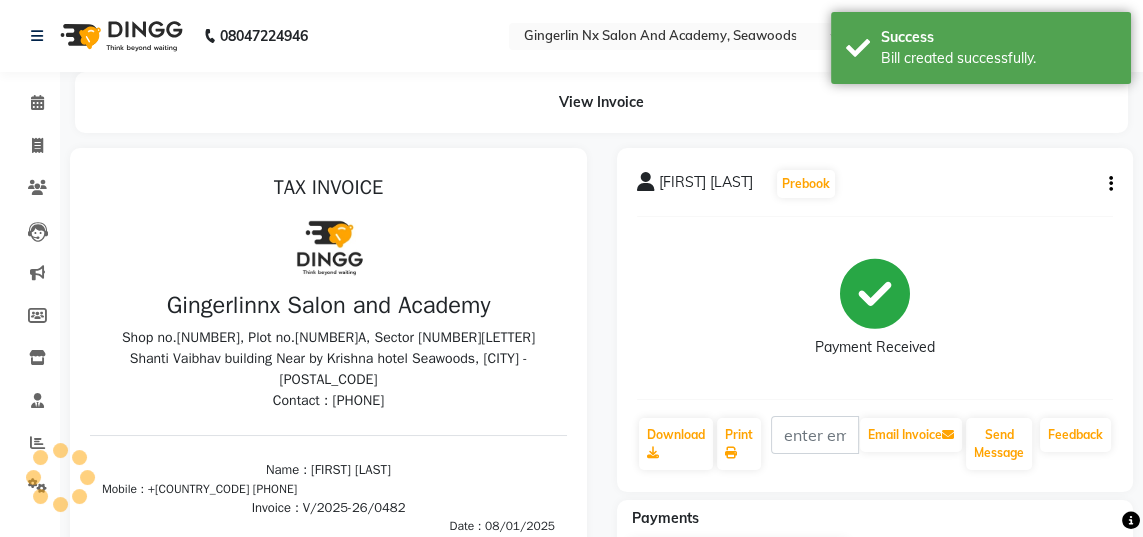 scroll, scrollTop: 0, scrollLeft: 0, axis: both 